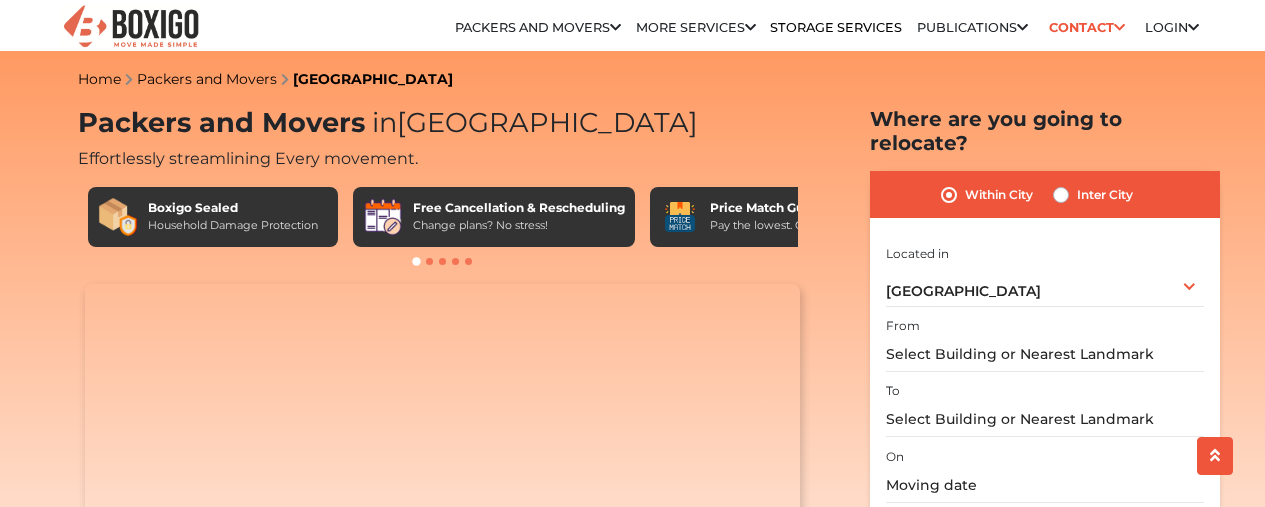 scroll, scrollTop: 100, scrollLeft: 0, axis: vertical 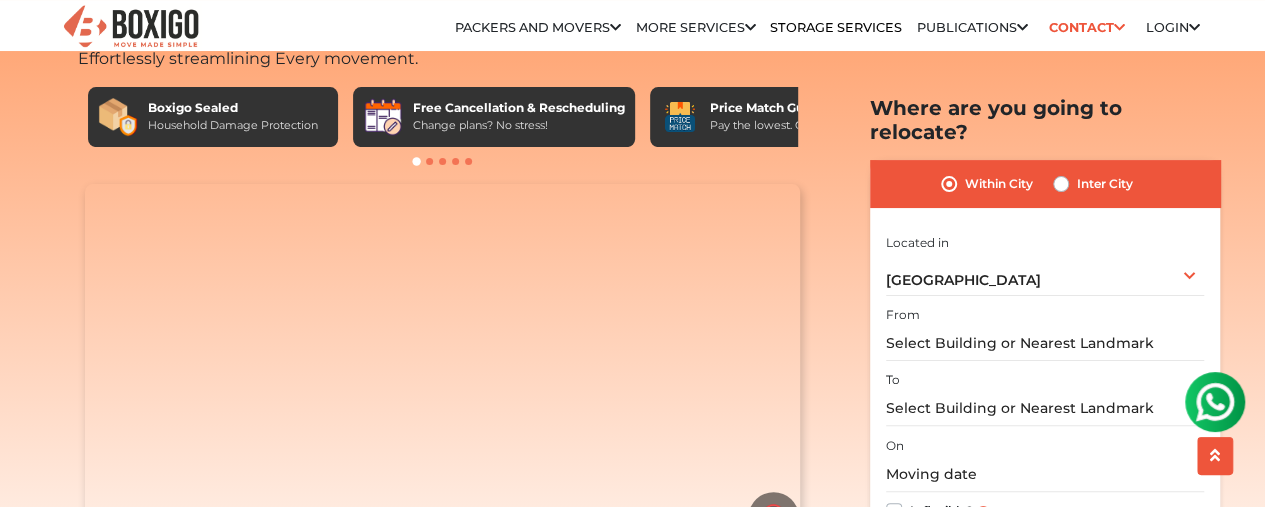 click on "Inter City" at bounding box center [1105, 184] 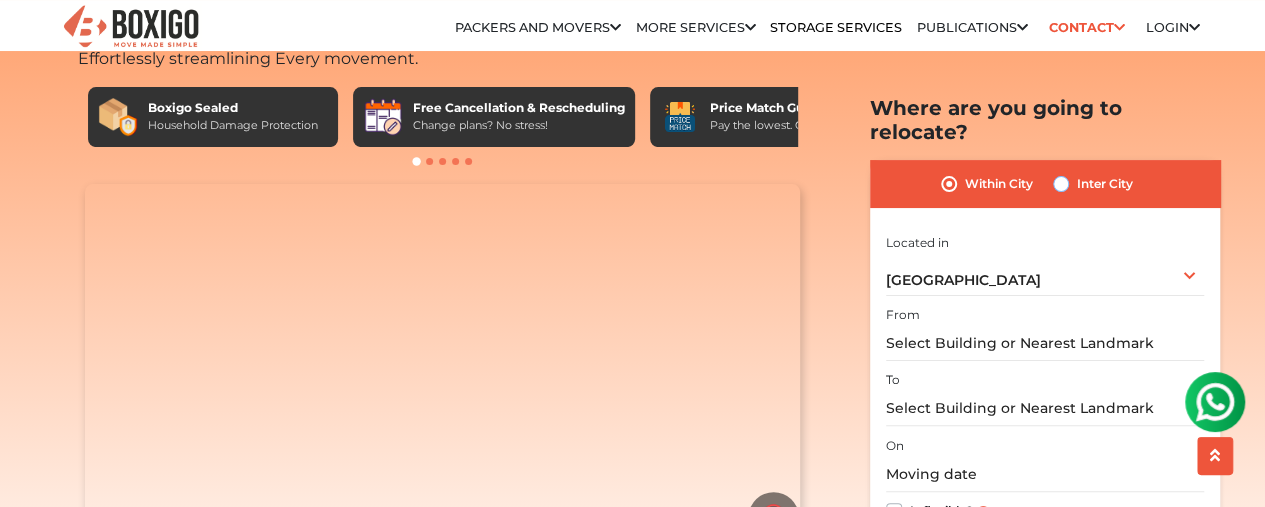 click on "Inter City" at bounding box center (1061, 182) 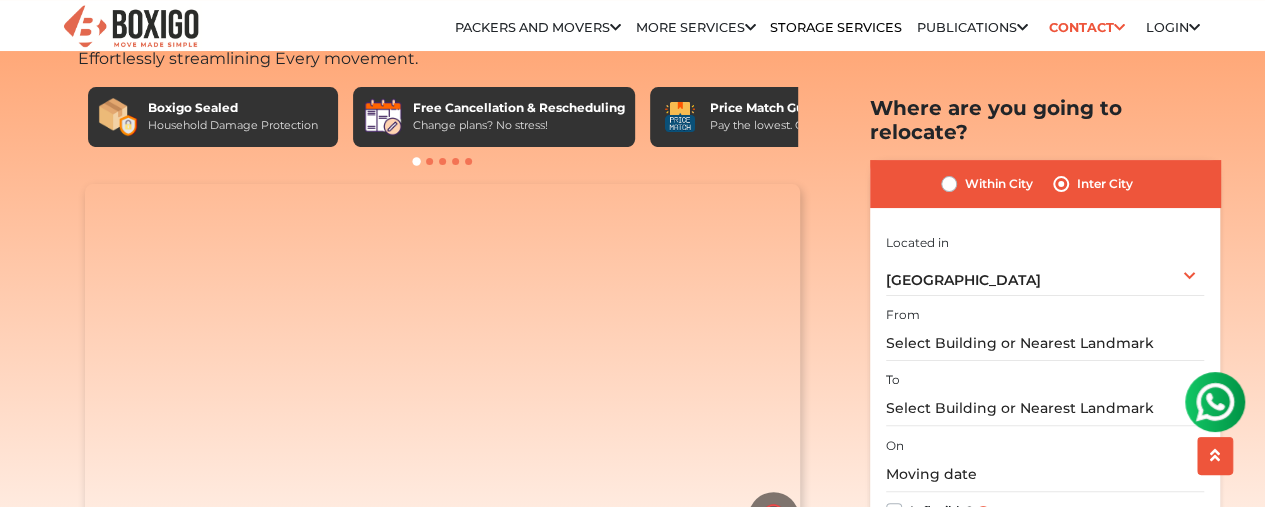scroll, scrollTop: 0, scrollLeft: 0, axis: both 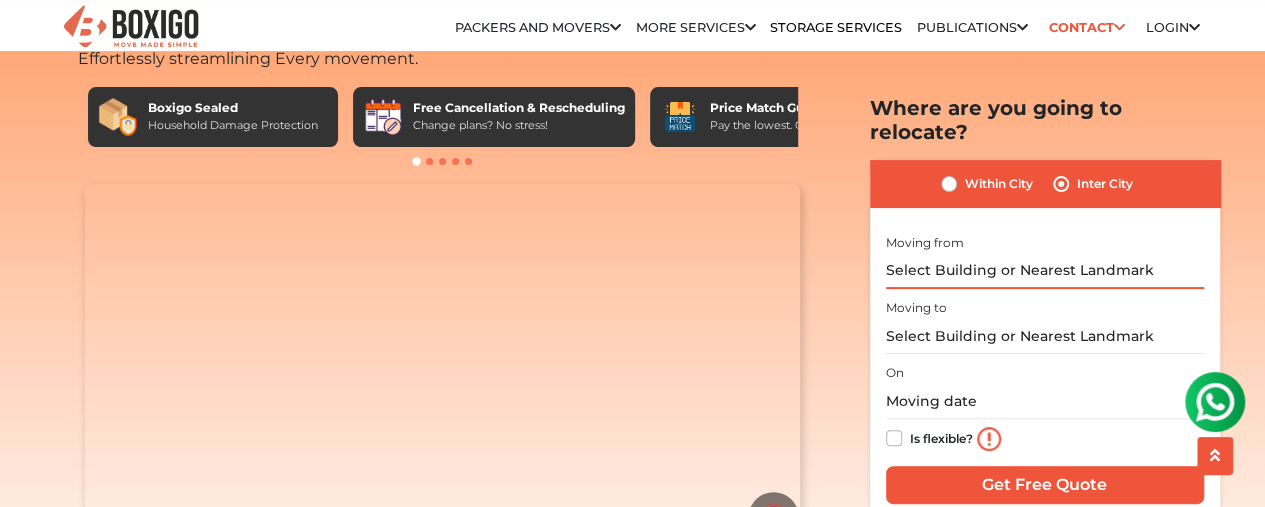 click at bounding box center (1045, 270) 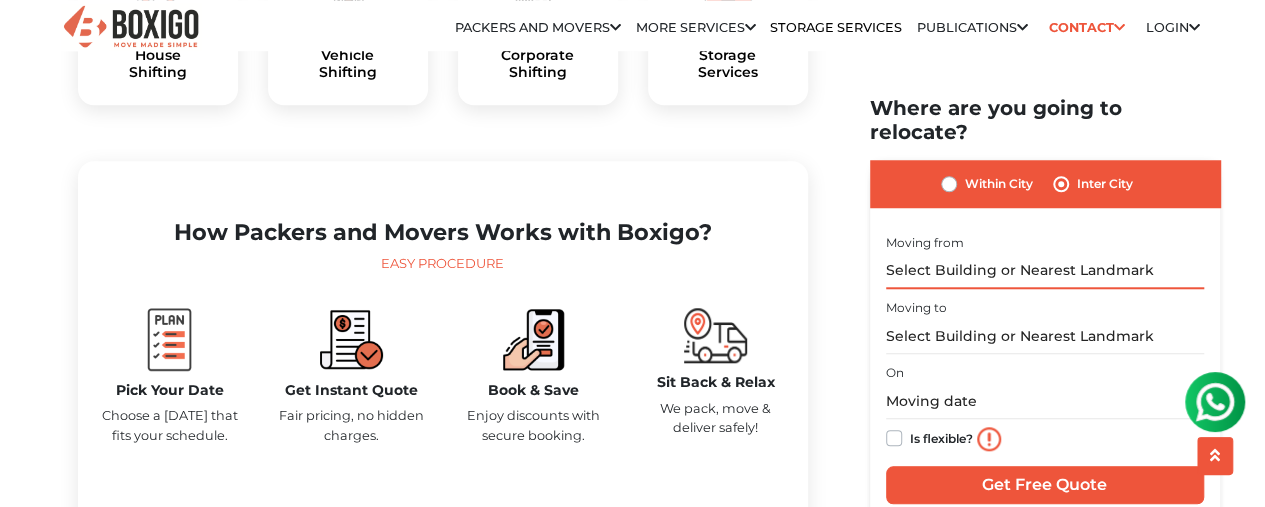 scroll, scrollTop: 700, scrollLeft: 0, axis: vertical 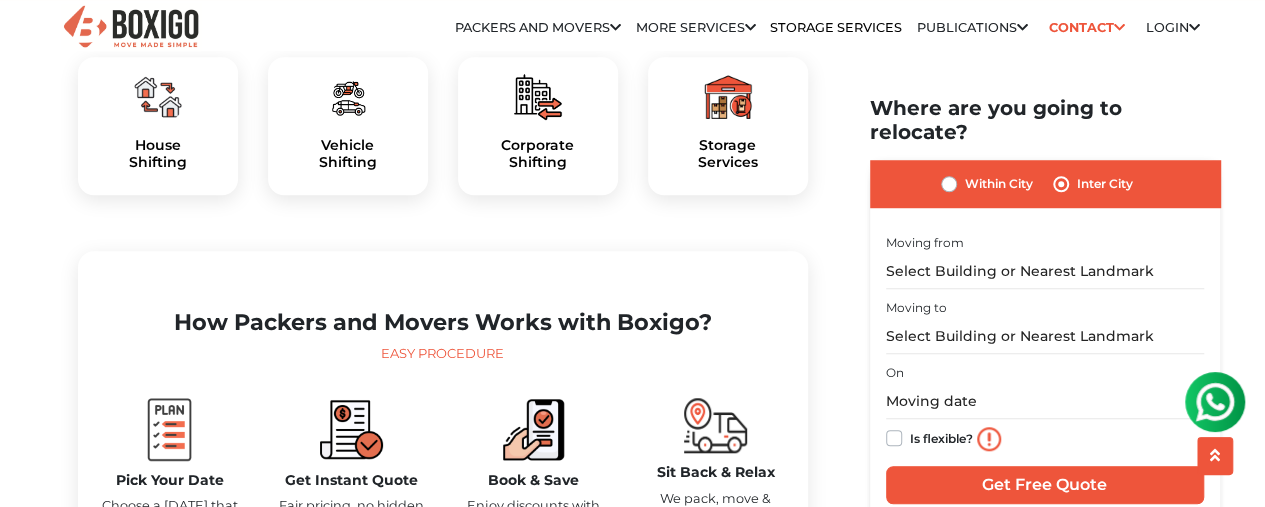 click at bounding box center (348, 97) 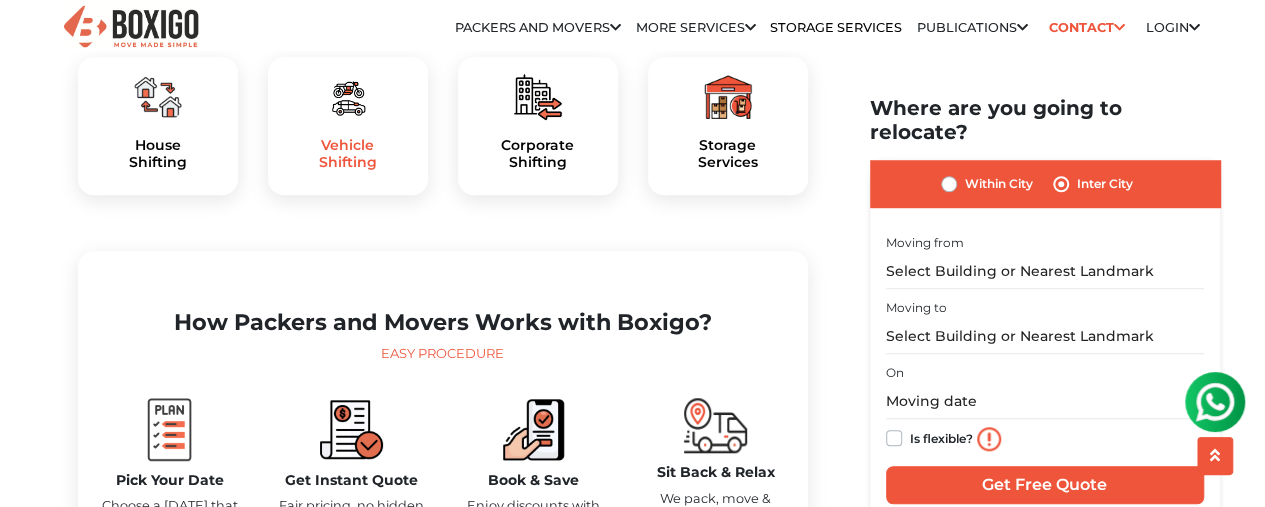 click on "Vehicle  Shifting" at bounding box center [348, 154] 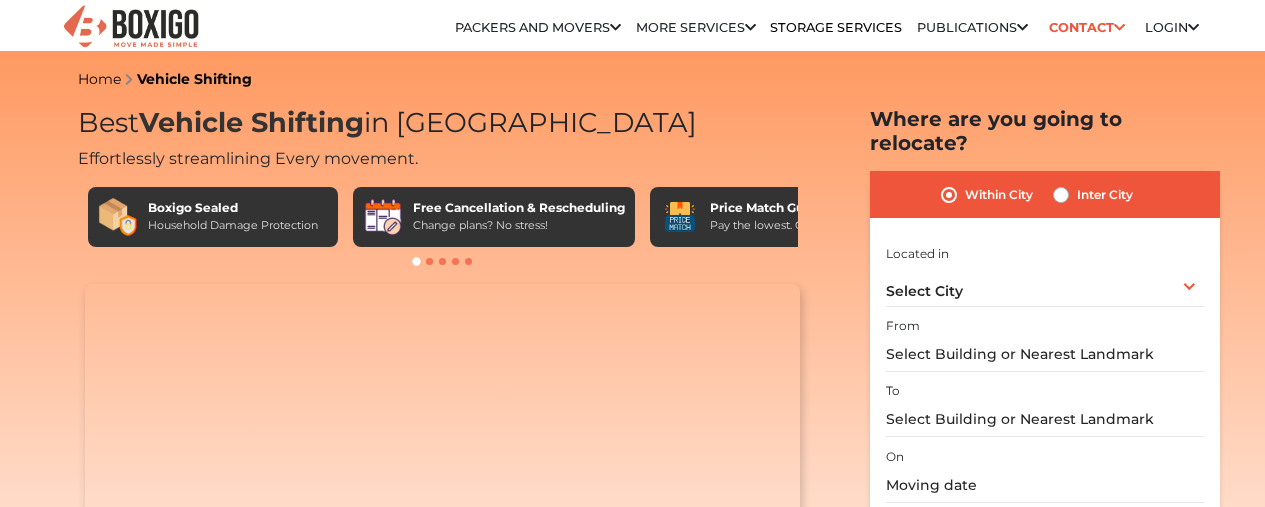 scroll, scrollTop: 0, scrollLeft: 0, axis: both 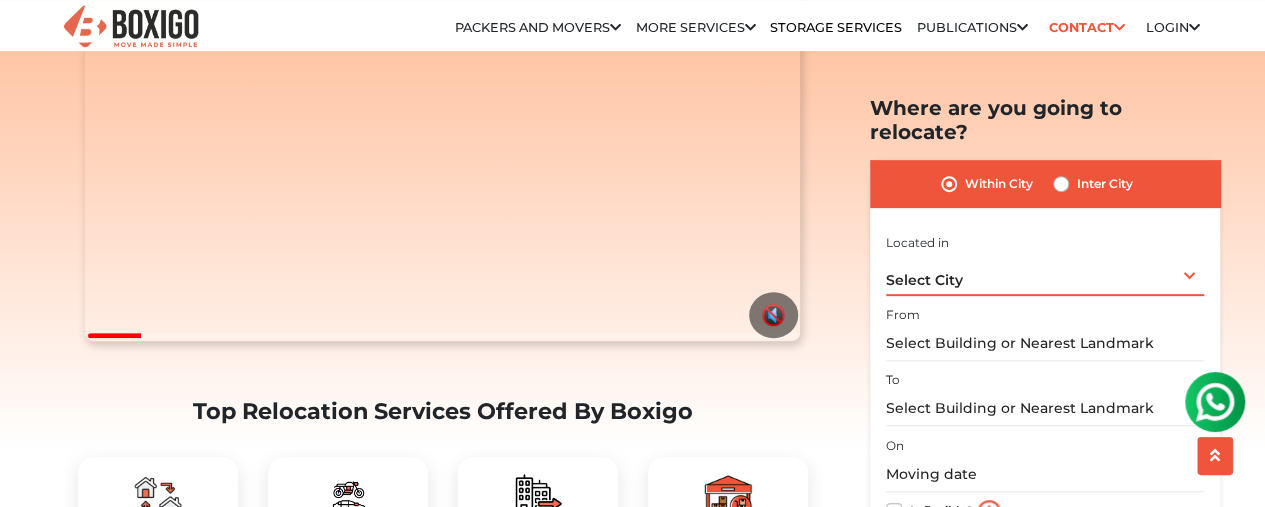 click on "Select City" at bounding box center [924, 280] 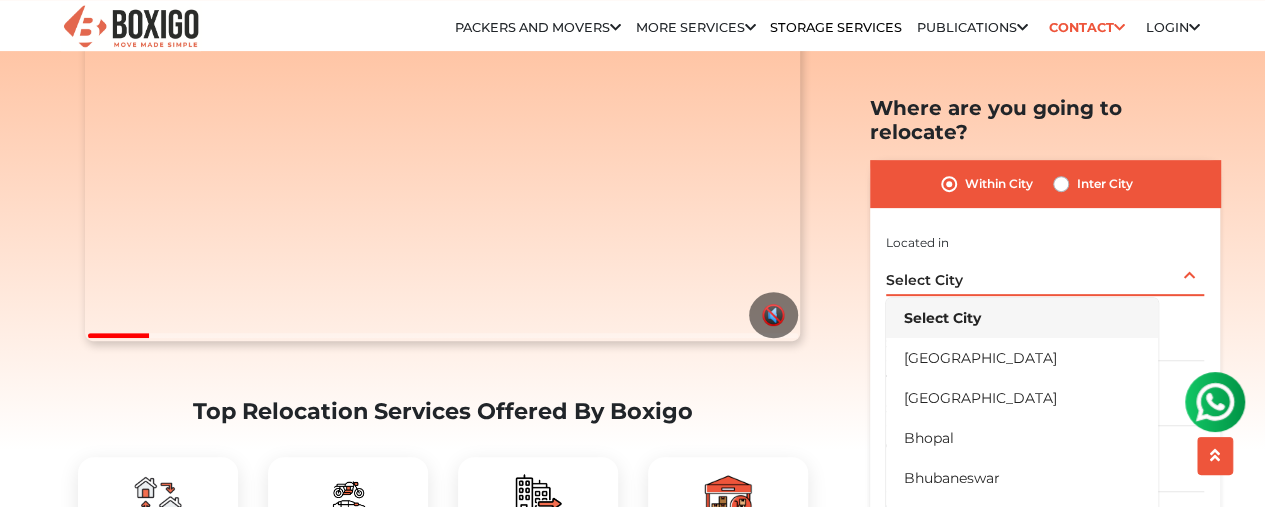 scroll, scrollTop: 0, scrollLeft: 0, axis: both 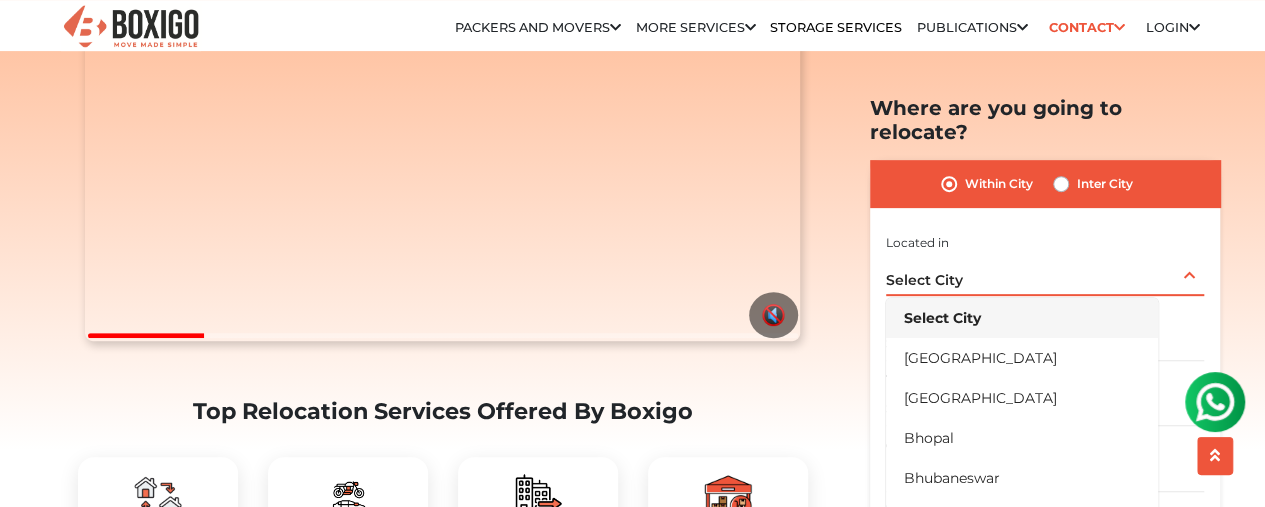 click on "Select City" at bounding box center [924, 280] 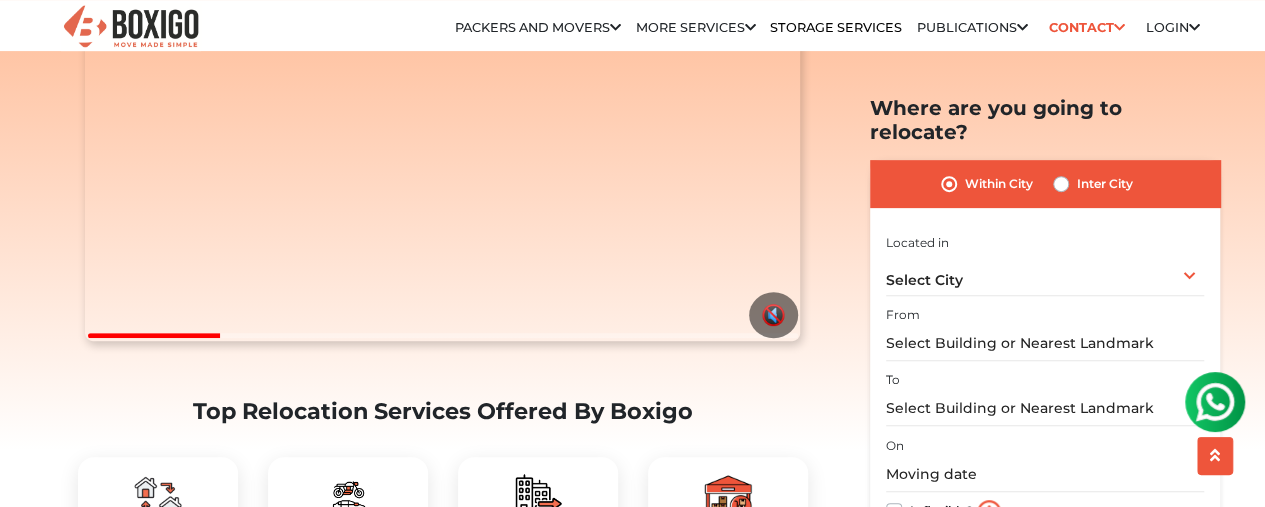 click on "Inter City" at bounding box center (1093, 184) 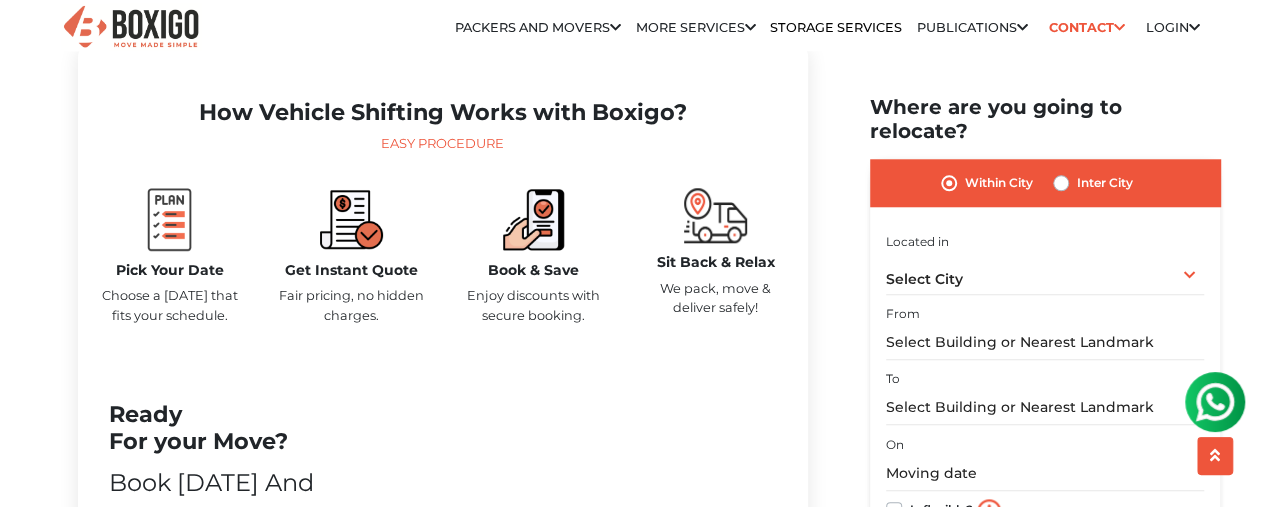 scroll, scrollTop: 1100, scrollLeft: 0, axis: vertical 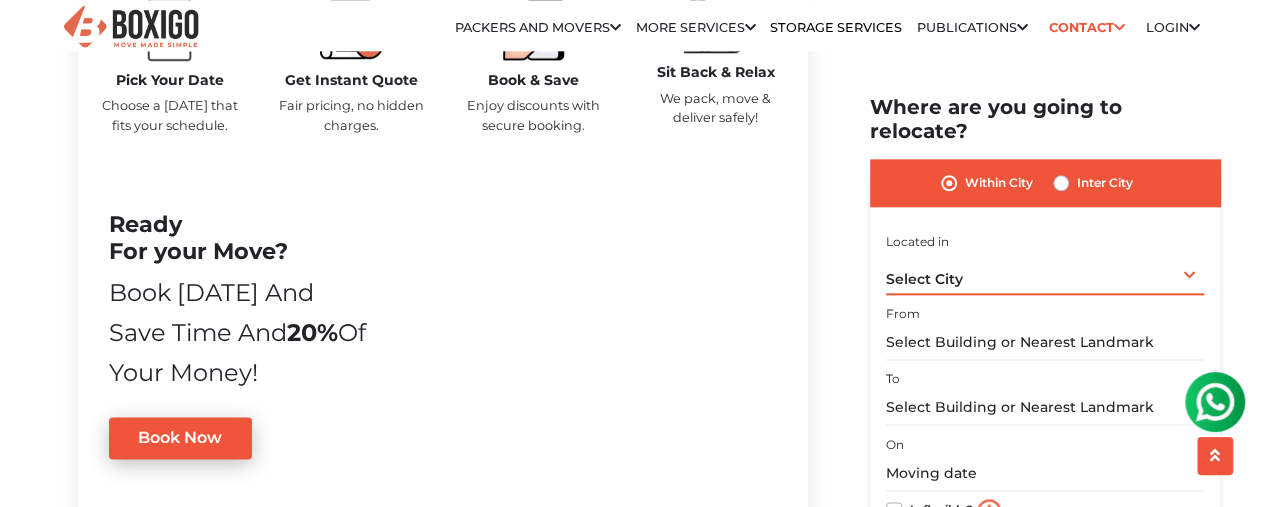 click on "Select City   Select City  [GEOGRAPHIC_DATA] [GEOGRAPHIC_DATA] [GEOGRAPHIC_DATA] [GEOGRAPHIC_DATA] [GEOGRAPHIC_DATA] [GEOGRAPHIC_DATA] [GEOGRAPHIC_DATA] [GEOGRAPHIC_DATA] [GEOGRAPHIC_DATA] [GEOGRAPHIC_DATA] [GEOGRAPHIC_DATA] [GEOGRAPHIC_DATA] [GEOGRAPHIC_DATA] [GEOGRAPHIC_DATA] [GEOGRAPHIC_DATA] & [GEOGRAPHIC_DATA] [GEOGRAPHIC_DATA] [GEOGRAPHIC_DATA] [GEOGRAPHIC_DATA] [GEOGRAPHIC_DATA] [GEOGRAPHIC_DATA] [GEOGRAPHIC_DATA] [GEOGRAPHIC_DATA] [GEOGRAPHIC_DATA] [GEOGRAPHIC_DATA] [GEOGRAPHIC_DATA] [GEOGRAPHIC_DATA] [GEOGRAPHIC_DATA] [GEOGRAPHIC_DATA] [GEOGRAPHIC_DATA] [GEOGRAPHIC_DATA] [GEOGRAPHIC_DATA] [GEOGRAPHIC_DATA] [GEOGRAPHIC_DATA] [GEOGRAPHIC_DATA] [GEOGRAPHIC_DATA] [GEOGRAPHIC_DATA]" at bounding box center (1045, 274) 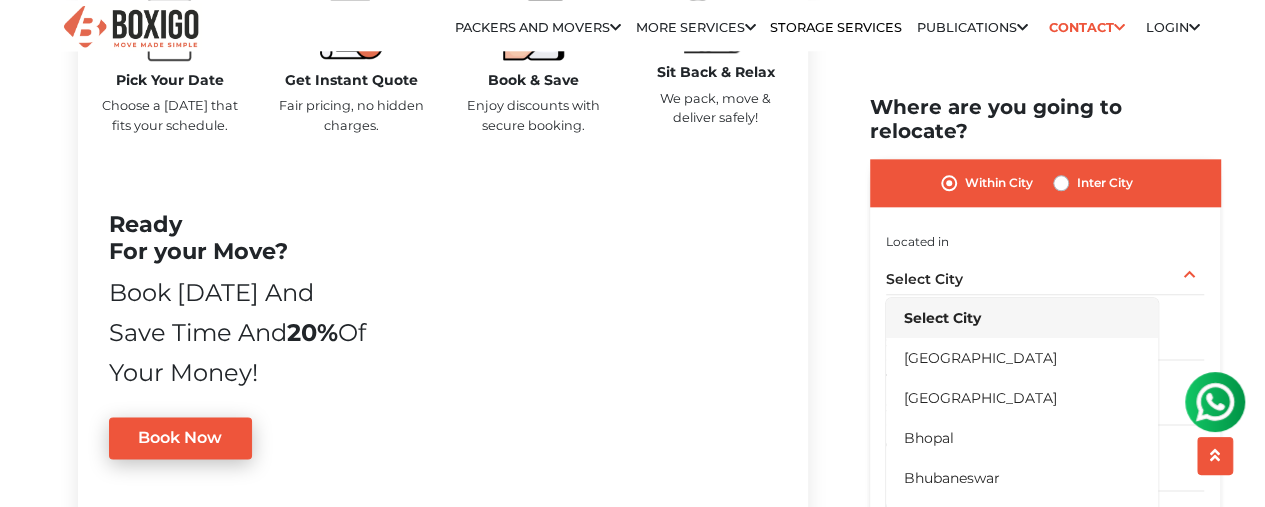 click on "Inter City" at bounding box center (1105, 184) 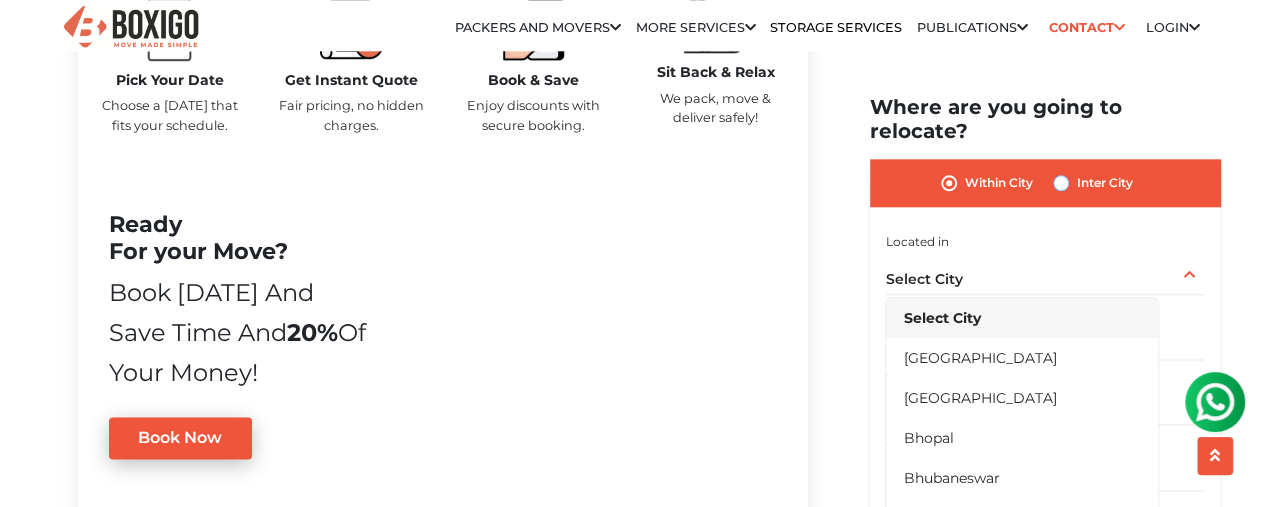 click on "Inter City" at bounding box center [1061, 182] 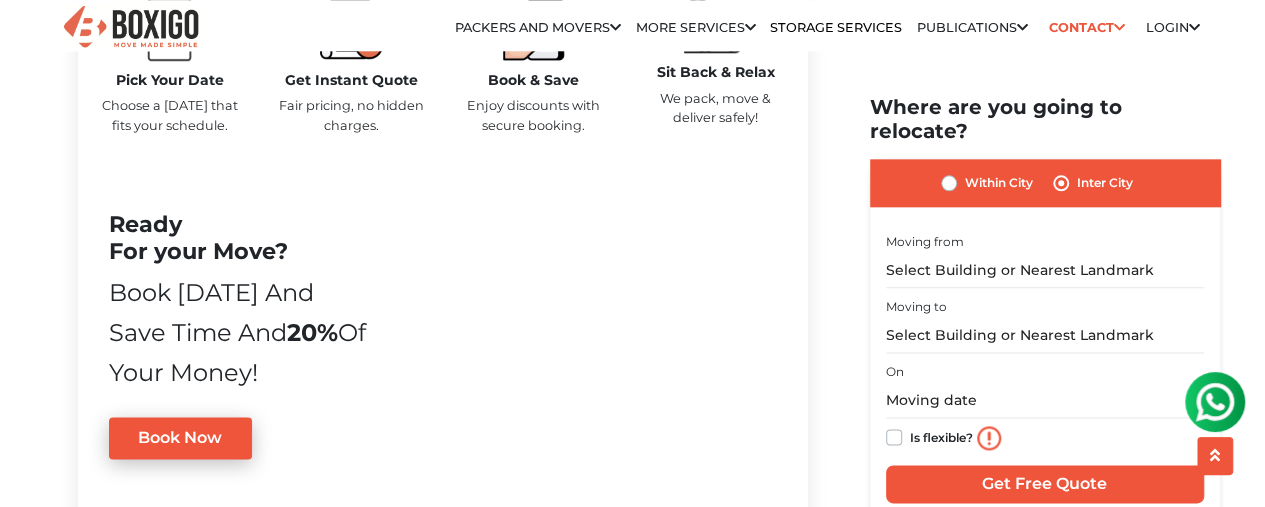 click on "Within City" at bounding box center [999, 184] 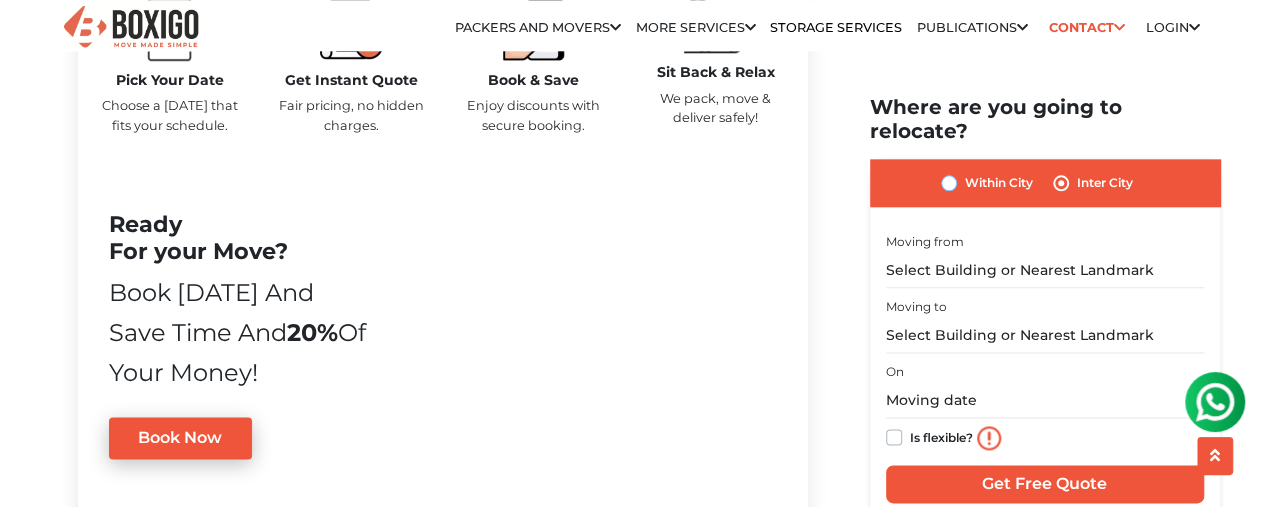 click on "Within City" at bounding box center [949, 182] 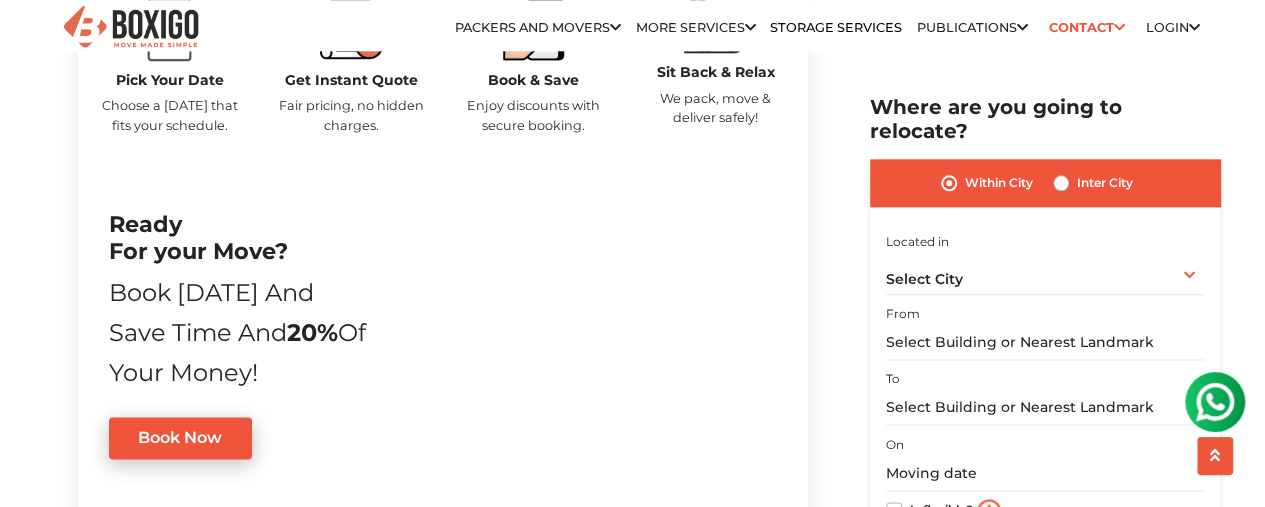 click on "From" at bounding box center (1045, 331) 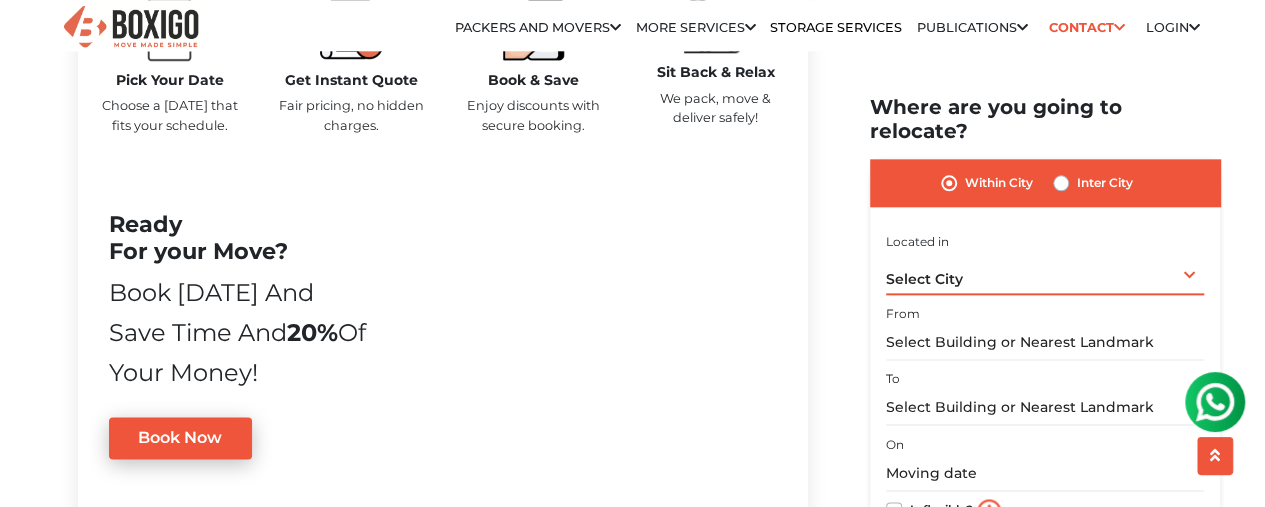 click on "Select City   Select City  [GEOGRAPHIC_DATA] [GEOGRAPHIC_DATA] [GEOGRAPHIC_DATA] [GEOGRAPHIC_DATA] [GEOGRAPHIC_DATA] [GEOGRAPHIC_DATA] [GEOGRAPHIC_DATA] [GEOGRAPHIC_DATA] [GEOGRAPHIC_DATA] [GEOGRAPHIC_DATA] [GEOGRAPHIC_DATA] [GEOGRAPHIC_DATA] [GEOGRAPHIC_DATA] [GEOGRAPHIC_DATA] [GEOGRAPHIC_DATA] & [GEOGRAPHIC_DATA] [GEOGRAPHIC_DATA] [GEOGRAPHIC_DATA] [GEOGRAPHIC_DATA] [GEOGRAPHIC_DATA] [GEOGRAPHIC_DATA] [GEOGRAPHIC_DATA] [GEOGRAPHIC_DATA] [GEOGRAPHIC_DATA] [GEOGRAPHIC_DATA] [GEOGRAPHIC_DATA] [GEOGRAPHIC_DATA] [GEOGRAPHIC_DATA] [GEOGRAPHIC_DATA] [GEOGRAPHIC_DATA] [GEOGRAPHIC_DATA] [GEOGRAPHIC_DATA] [GEOGRAPHIC_DATA] [GEOGRAPHIC_DATA] [GEOGRAPHIC_DATA] [GEOGRAPHIC_DATA] [GEOGRAPHIC_DATA]" at bounding box center (1045, 274) 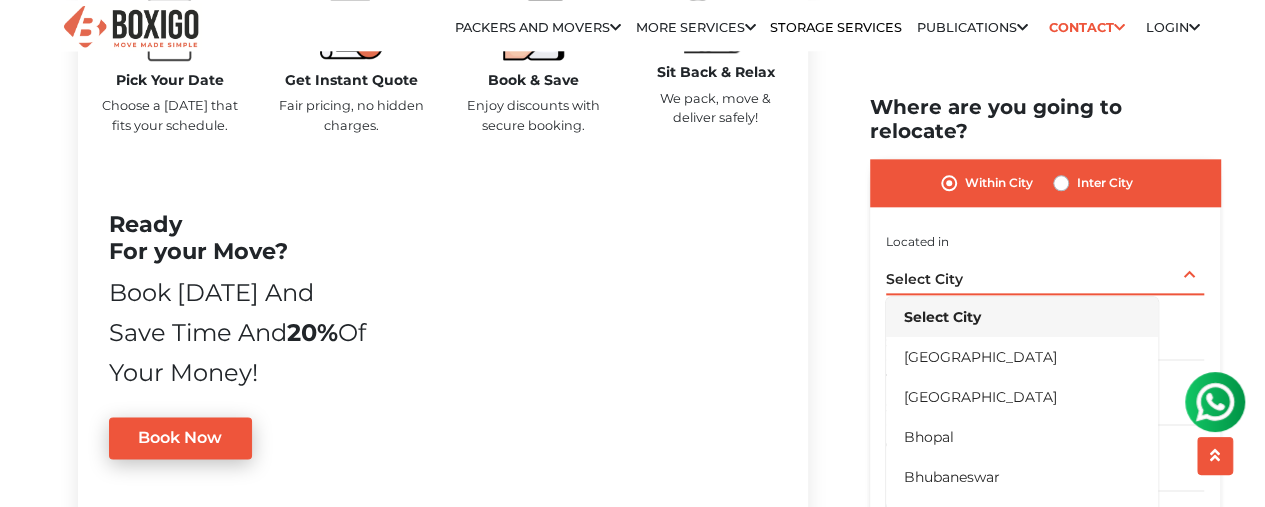 click on "Select City   Select City  [GEOGRAPHIC_DATA] [GEOGRAPHIC_DATA] [GEOGRAPHIC_DATA] [GEOGRAPHIC_DATA] [GEOGRAPHIC_DATA] [GEOGRAPHIC_DATA] [GEOGRAPHIC_DATA] [GEOGRAPHIC_DATA] [GEOGRAPHIC_DATA] [GEOGRAPHIC_DATA] [GEOGRAPHIC_DATA] [GEOGRAPHIC_DATA] [GEOGRAPHIC_DATA] [GEOGRAPHIC_DATA] [GEOGRAPHIC_DATA] & [GEOGRAPHIC_DATA] [GEOGRAPHIC_DATA] [GEOGRAPHIC_DATA] [GEOGRAPHIC_DATA] [GEOGRAPHIC_DATA] [GEOGRAPHIC_DATA] [GEOGRAPHIC_DATA] [GEOGRAPHIC_DATA] [GEOGRAPHIC_DATA] [GEOGRAPHIC_DATA] [GEOGRAPHIC_DATA] [GEOGRAPHIC_DATA] [GEOGRAPHIC_DATA] [GEOGRAPHIC_DATA] [GEOGRAPHIC_DATA] [GEOGRAPHIC_DATA] [GEOGRAPHIC_DATA] [GEOGRAPHIC_DATA] [GEOGRAPHIC_DATA] [GEOGRAPHIC_DATA] [GEOGRAPHIC_DATA] [GEOGRAPHIC_DATA]" at bounding box center [1045, 274] 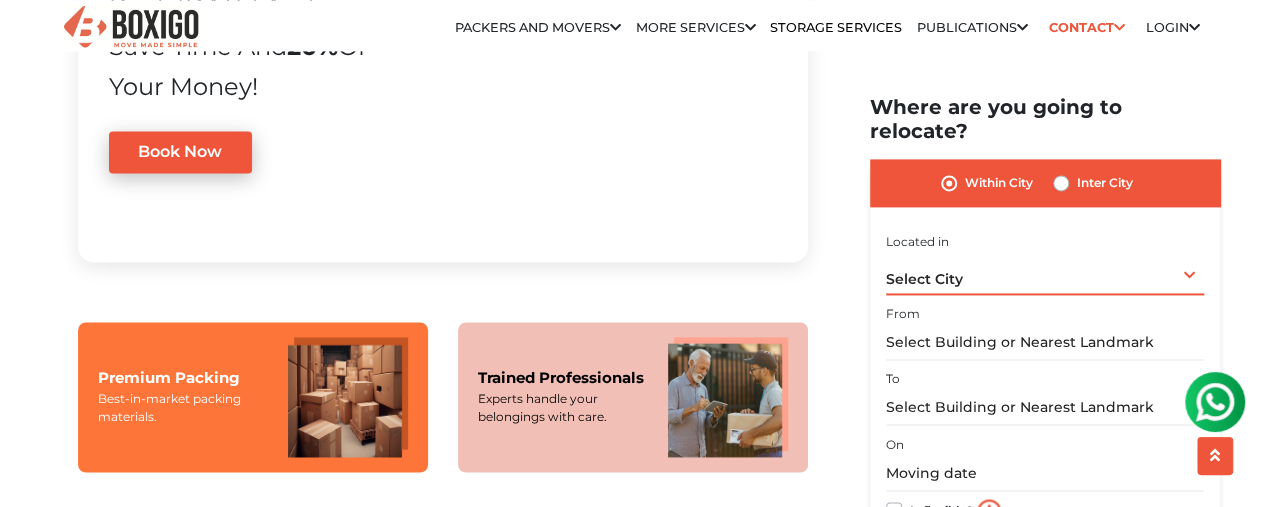 scroll, scrollTop: 1500, scrollLeft: 0, axis: vertical 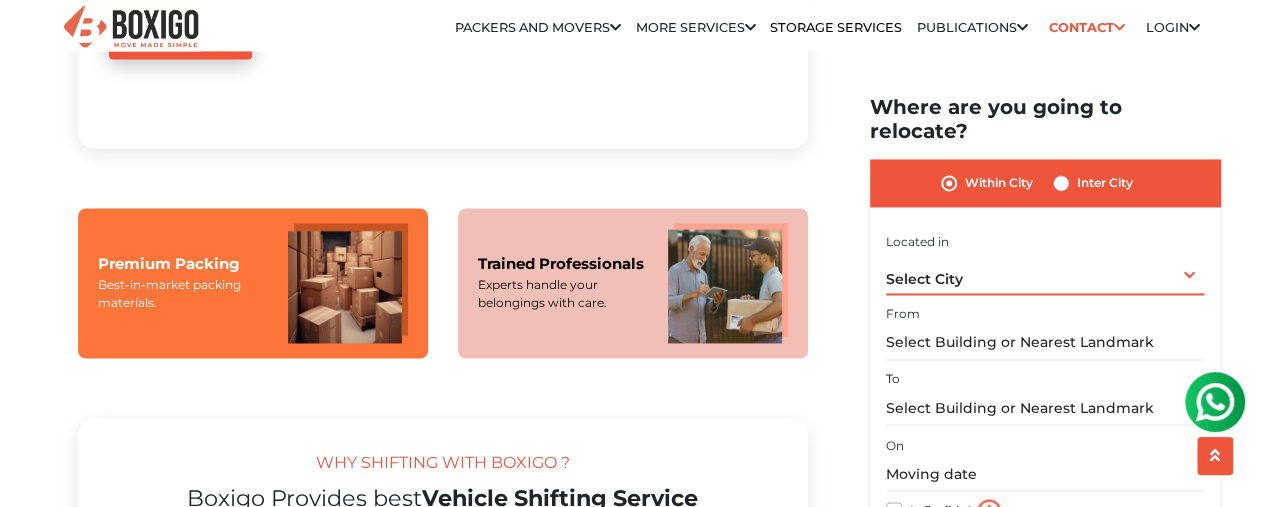 click on "Select City   Select City  [GEOGRAPHIC_DATA] [GEOGRAPHIC_DATA] [GEOGRAPHIC_DATA] [GEOGRAPHIC_DATA] [GEOGRAPHIC_DATA] [GEOGRAPHIC_DATA] [GEOGRAPHIC_DATA] [GEOGRAPHIC_DATA] [GEOGRAPHIC_DATA] [GEOGRAPHIC_DATA] [GEOGRAPHIC_DATA] [GEOGRAPHIC_DATA] [GEOGRAPHIC_DATA] [GEOGRAPHIC_DATA] [GEOGRAPHIC_DATA] & [GEOGRAPHIC_DATA] [GEOGRAPHIC_DATA] [GEOGRAPHIC_DATA] [GEOGRAPHIC_DATA] [GEOGRAPHIC_DATA] [GEOGRAPHIC_DATA] [GEOGRAPHIC_DATA] [GEOGRAPHIC_DATA] [GEOGRAPHIC_DATA] [GEOGRAPHIC_DATA] [GEOGRAPHIC_DATA] [GEOGRAPHIC_DATA] [GEOGRAPHIC_DATA] [GEOGRAPHIC_DATA] [GEOGRAPHIC_DATA] [GEOGRAPHIC_DATA] [GEOGRAPHIC_DATA] [GEOGRAPHIC_DATA] [GEOGRAPHIC_DATA] [GEOGRAPHIC_DATA] [GEOGRAPHIC_DATA] [GEOGRAPHIC_DATA]" at bounding box center [1045, 274] 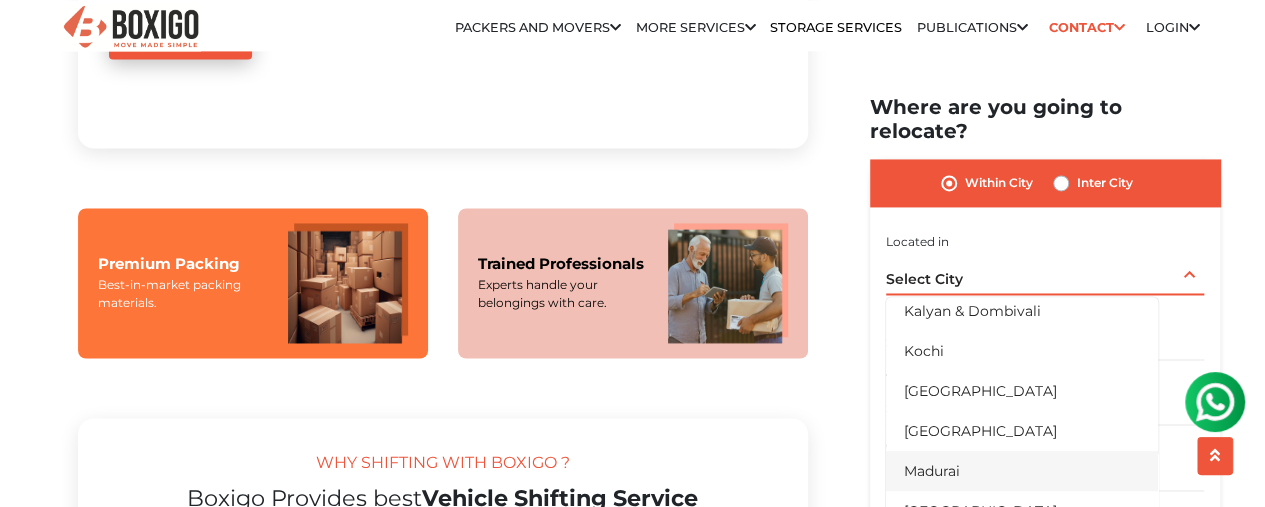 scroll, scrollTop: 800, scrollLeft: 0, axis: vertical 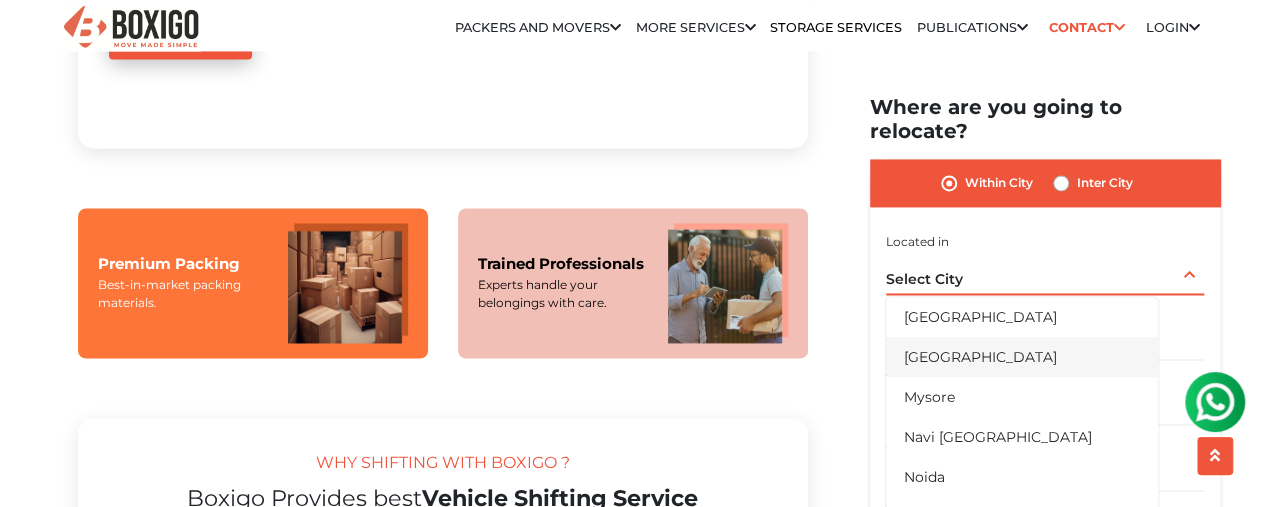 click on "[GEOGRAPHIC_DATA]" at bounding box center (1022, 357) 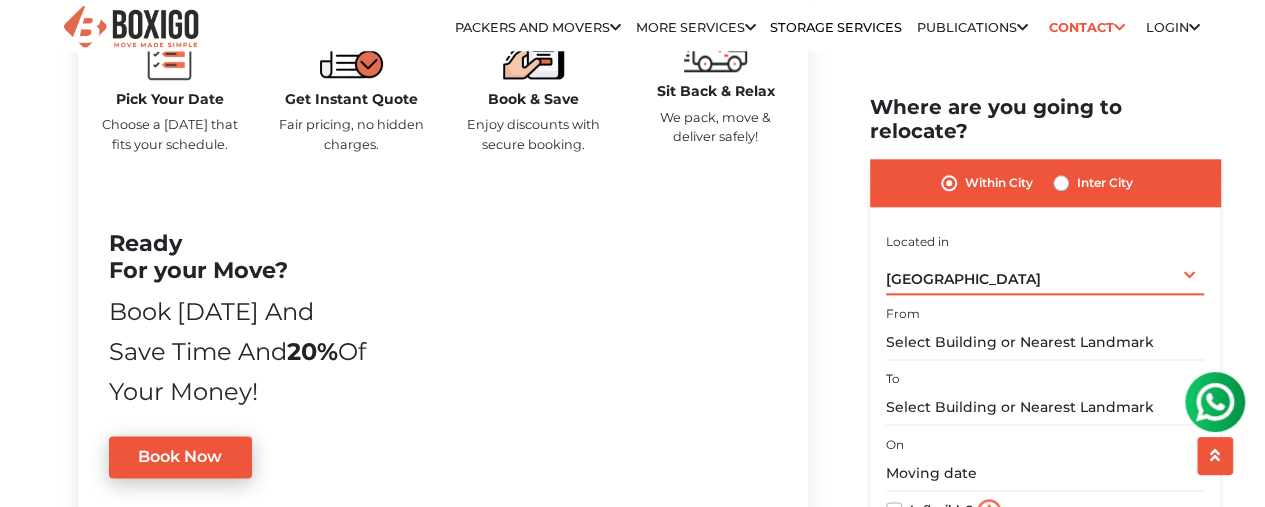 scroll, scrollTop: 1100, scrollLeft: 0, axis: vertical 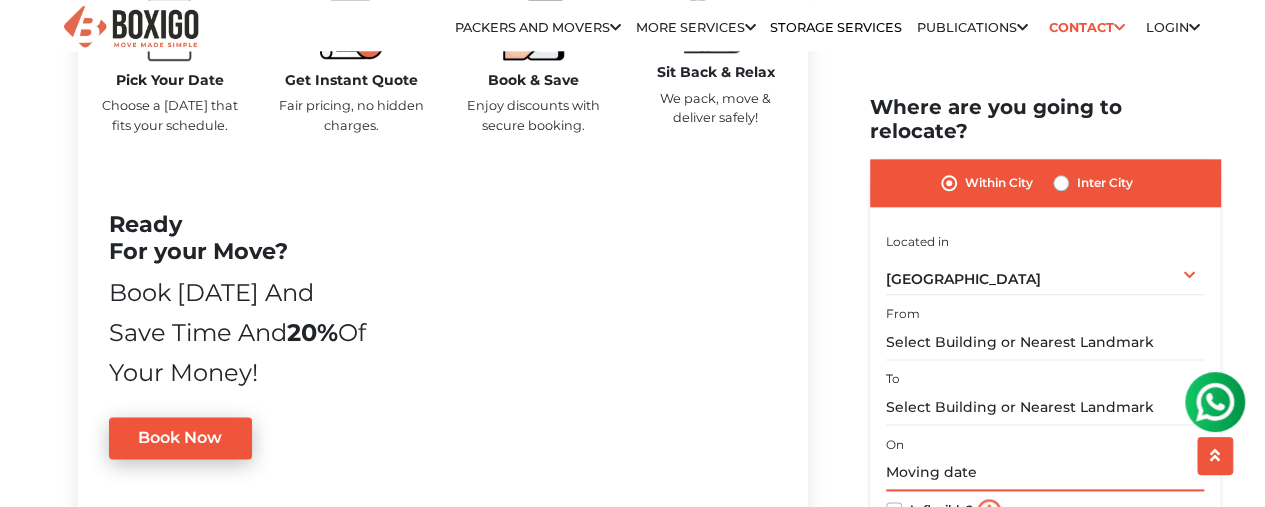 click at bounding box center (1045, 474) 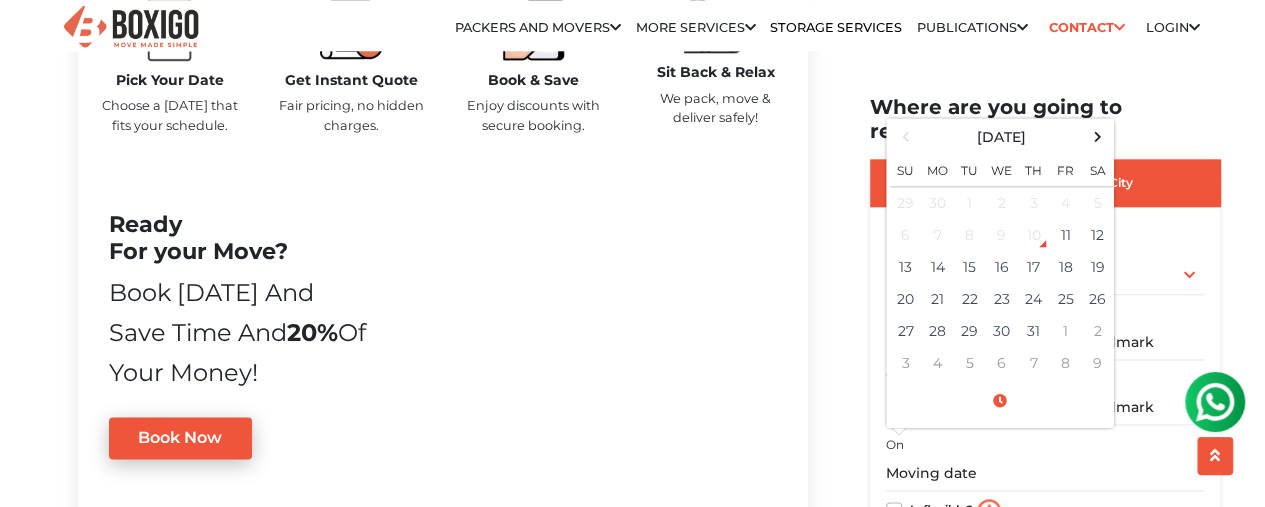 click on "Is flexible?" at bounding box center (941, 509) 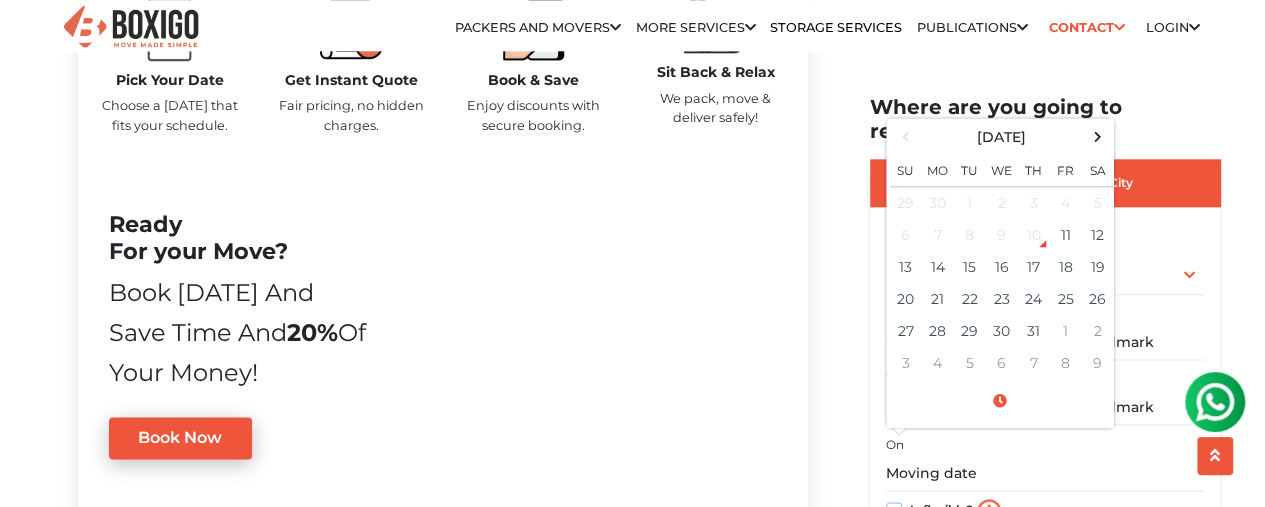 click on "Is flexible?" at bounding box center (894, 509) 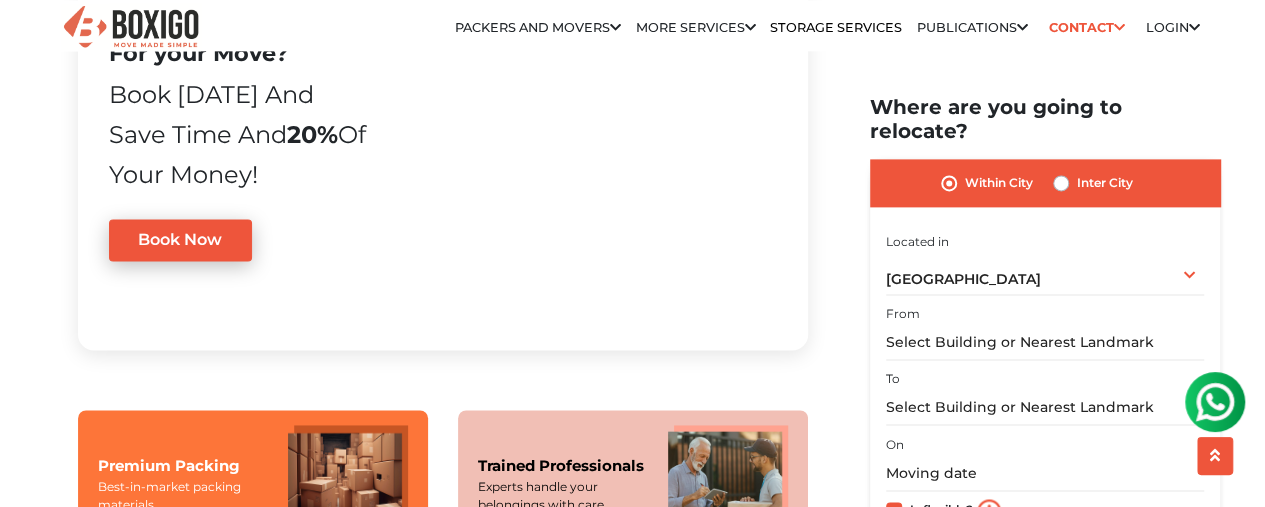 scroll, scrollTop: 1300, scrollLeft: 0, axis: vertical 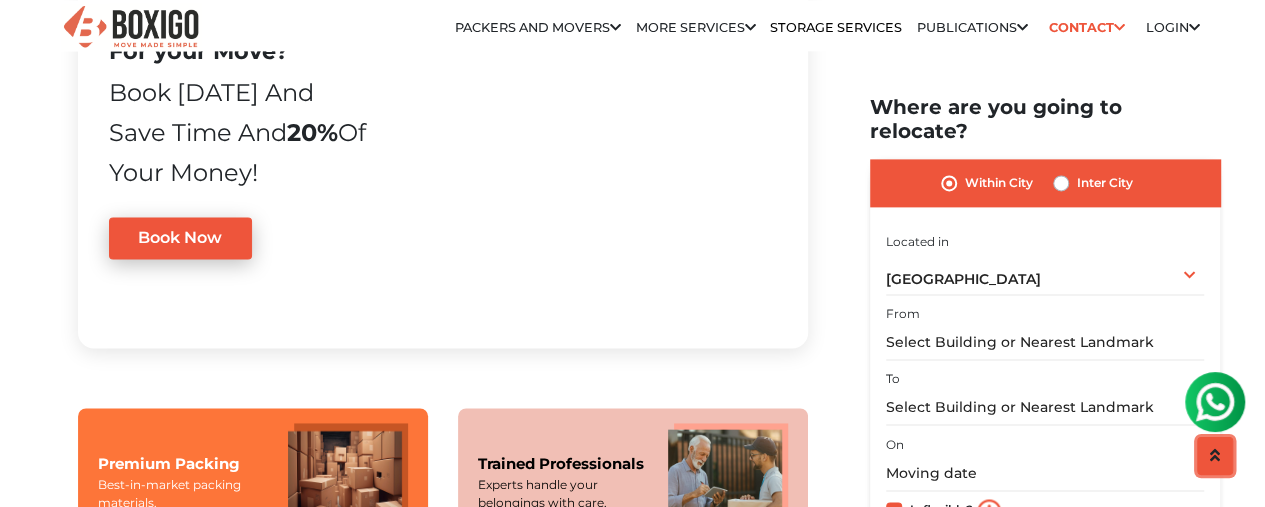 click at bounding box center [1215, 455] 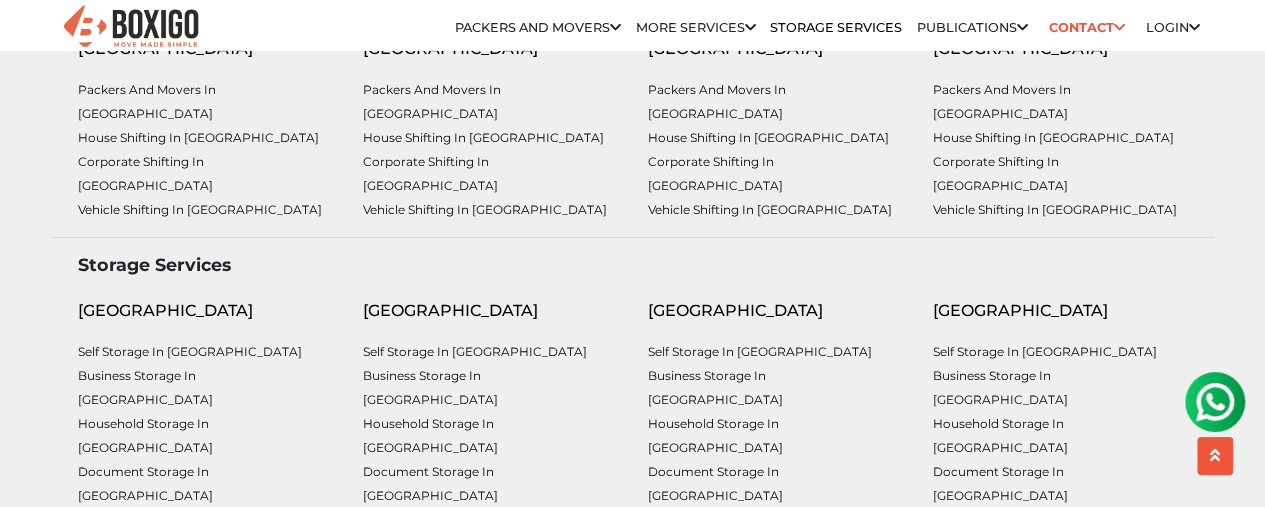 scroll, scrollTop: 6667, scrollLeft: 0, axis: vertical 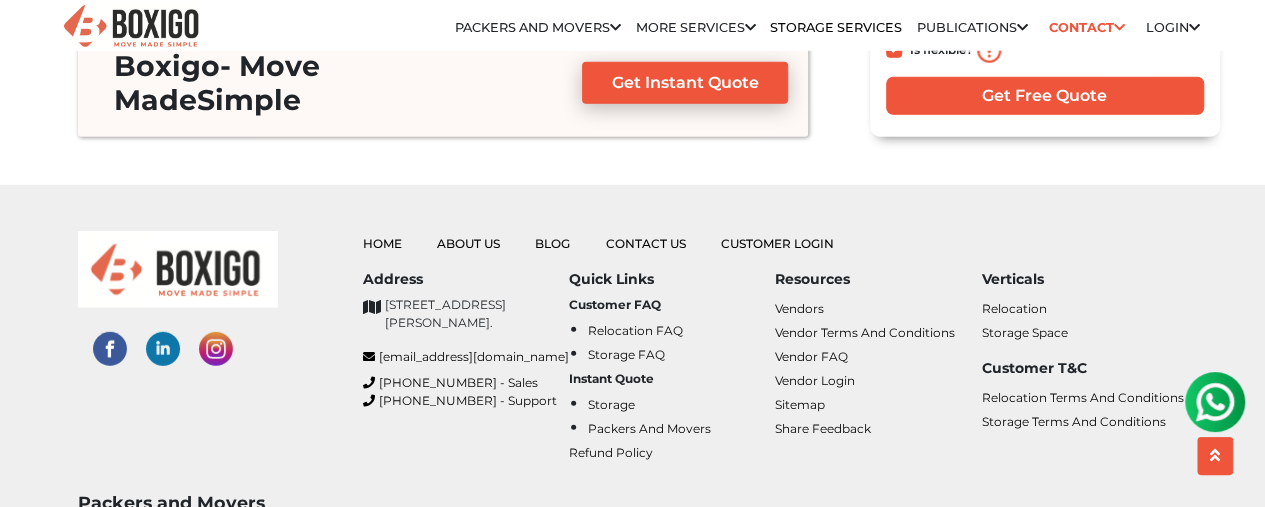 click at bounding box center (1215, 402) 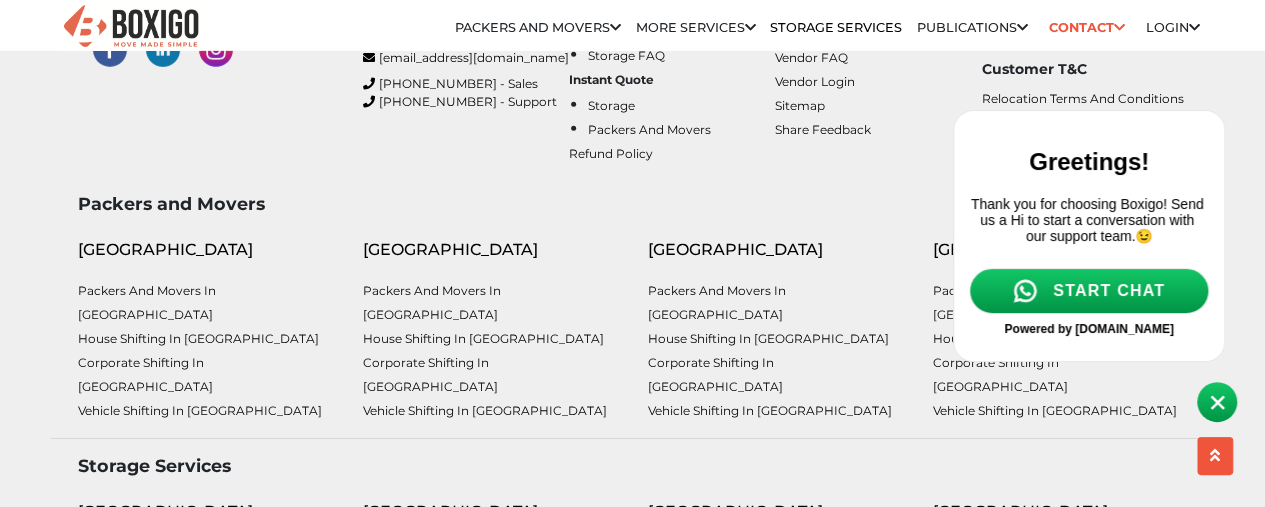 scroll, scrollTop: 6967, scrollLeft: 0, axis: vertical 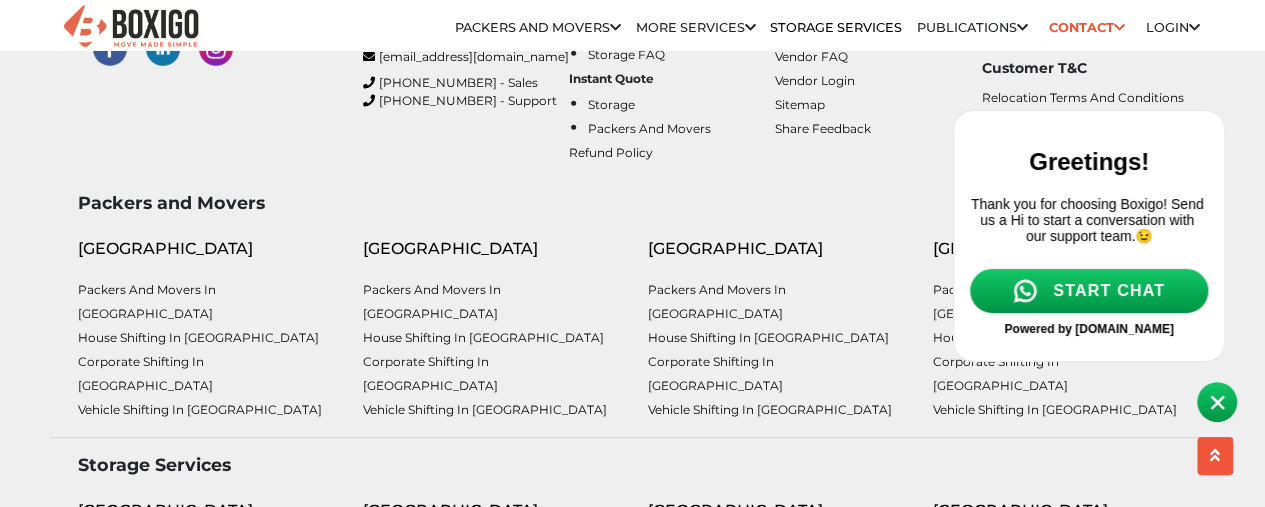 click at bounding box center (1095, 402) 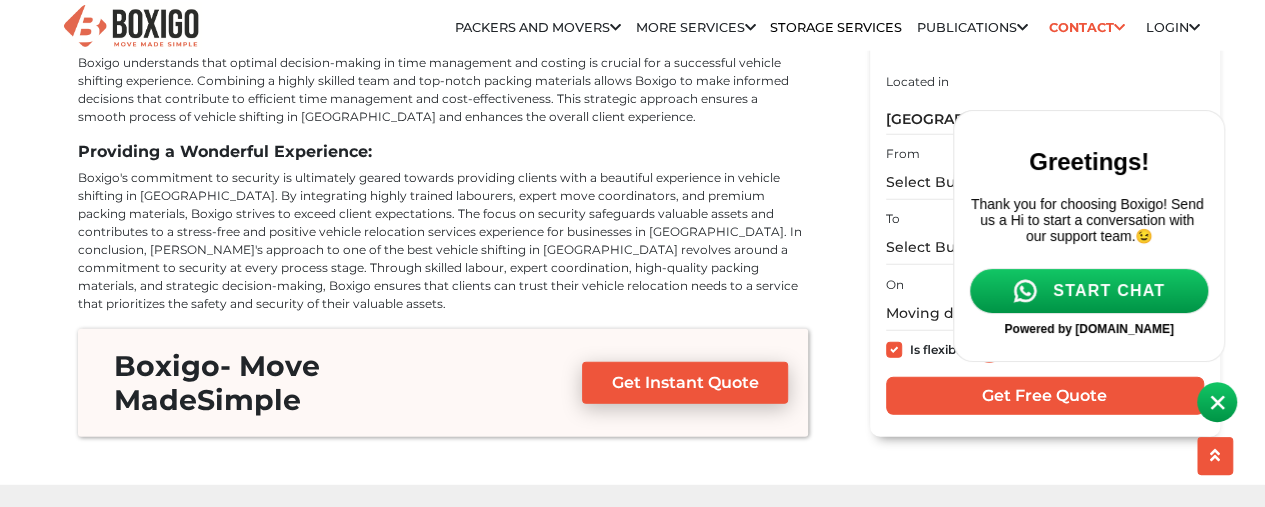 scroll, scrollTop: 6267, scrollLeft: 0, axis: vertical 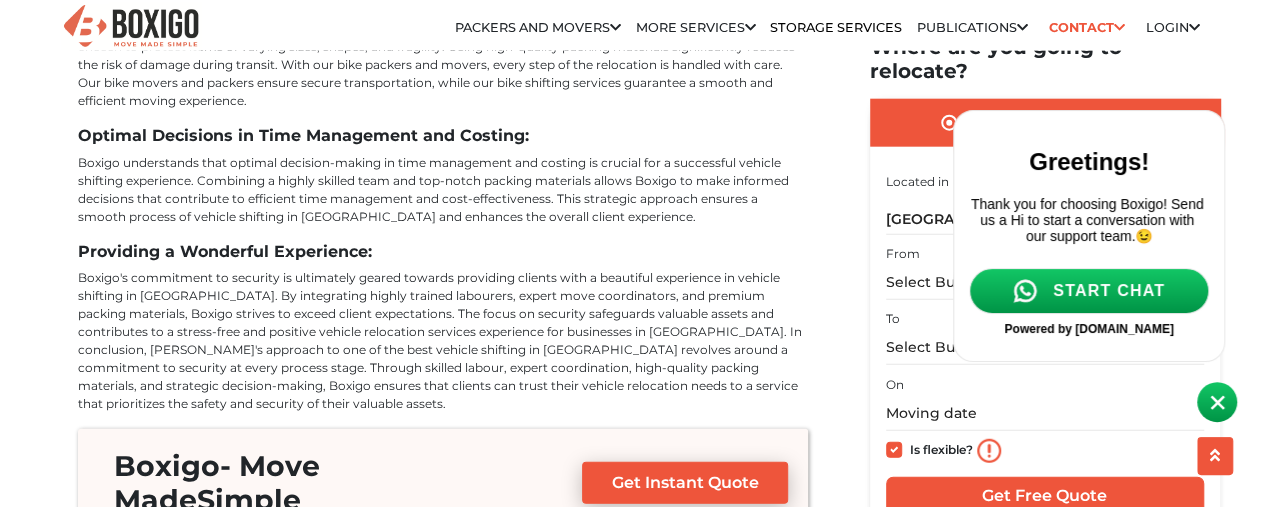 drag, startPoint x: 1218, startPoint y: 404, endPoint x: 987, endPoint y: 401, distance: 231.01949 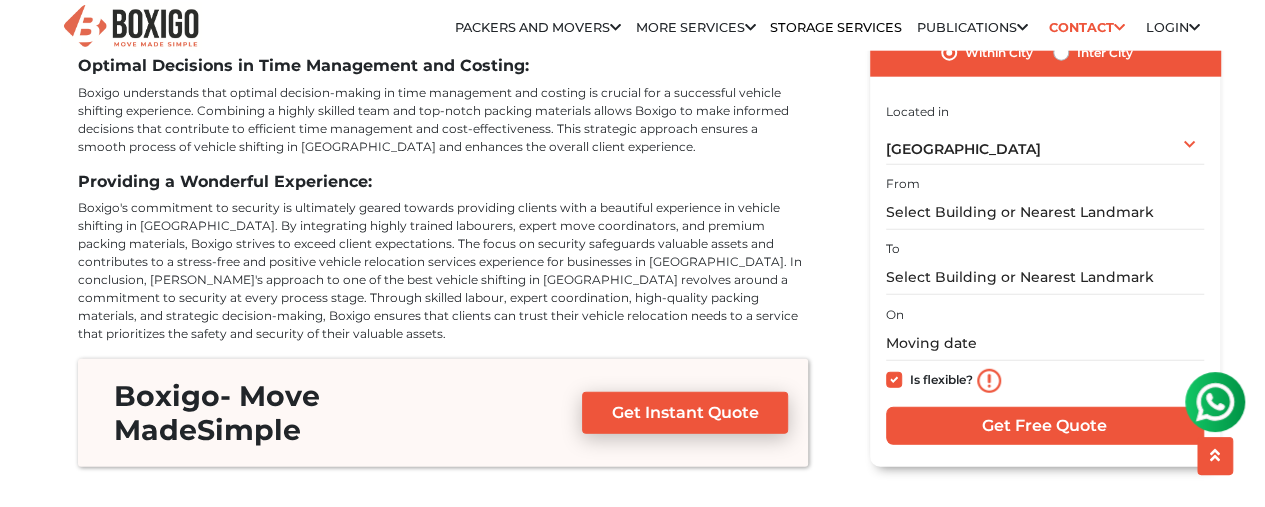 scroll, scrollTop: 6367, scrollLeft: 0, axis: vertical 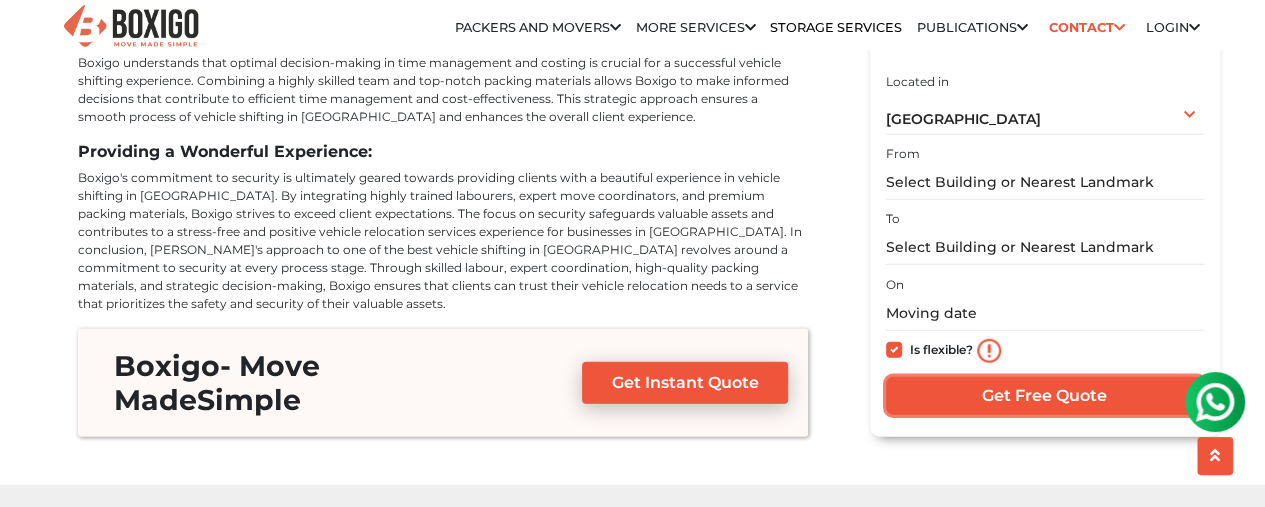 click on "Get Free Quote" at bounding box center [1045, 396] 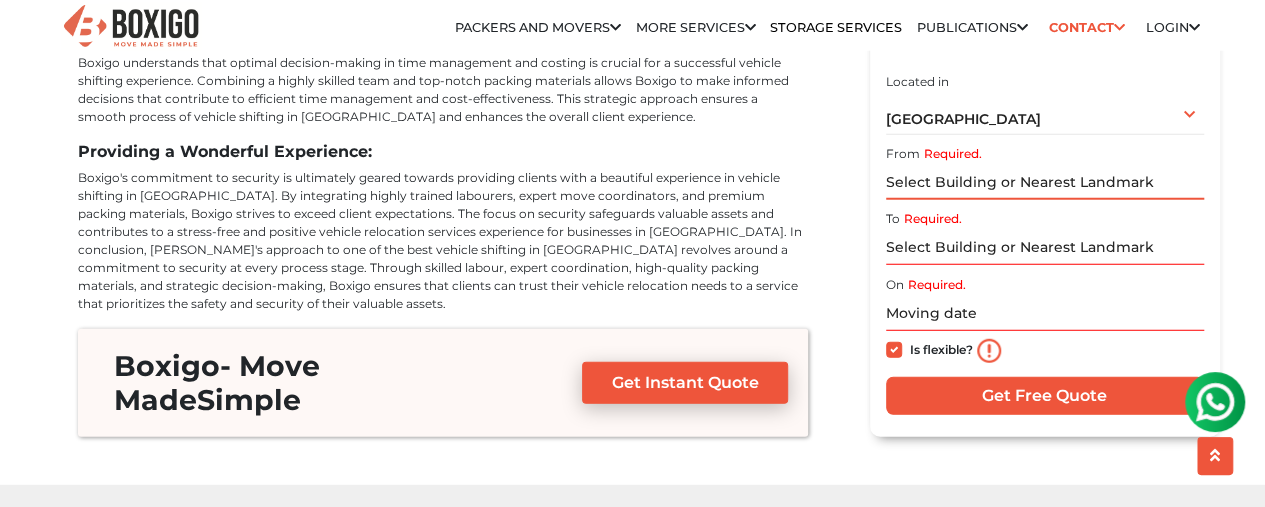 scroll, scrollTop: 6267, scrollLeft: 0, axis: vertical 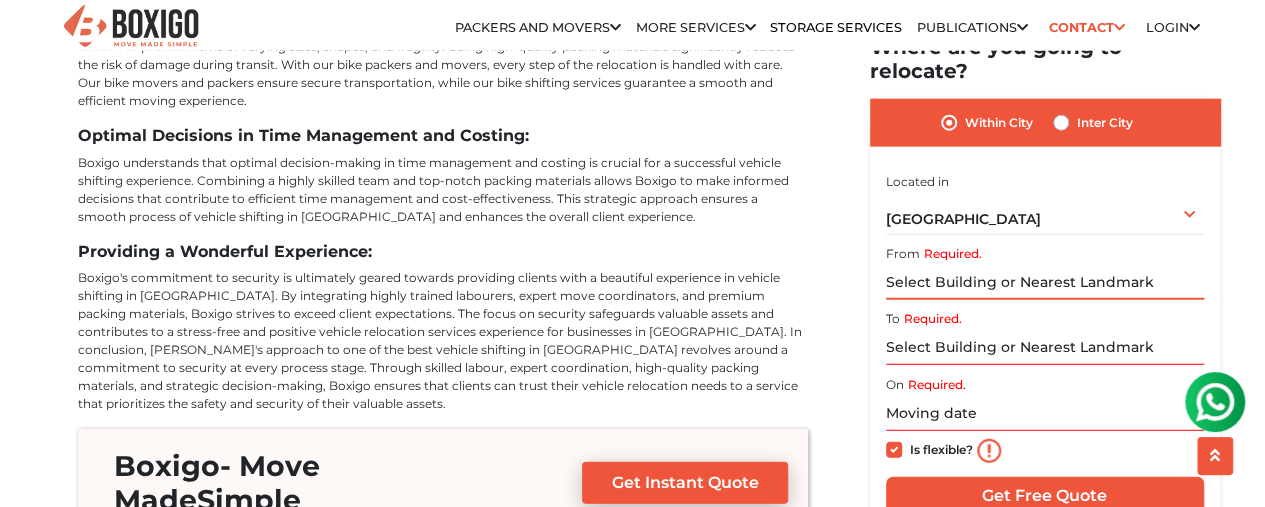 click on "Required." at bounding box center (1045, 282) 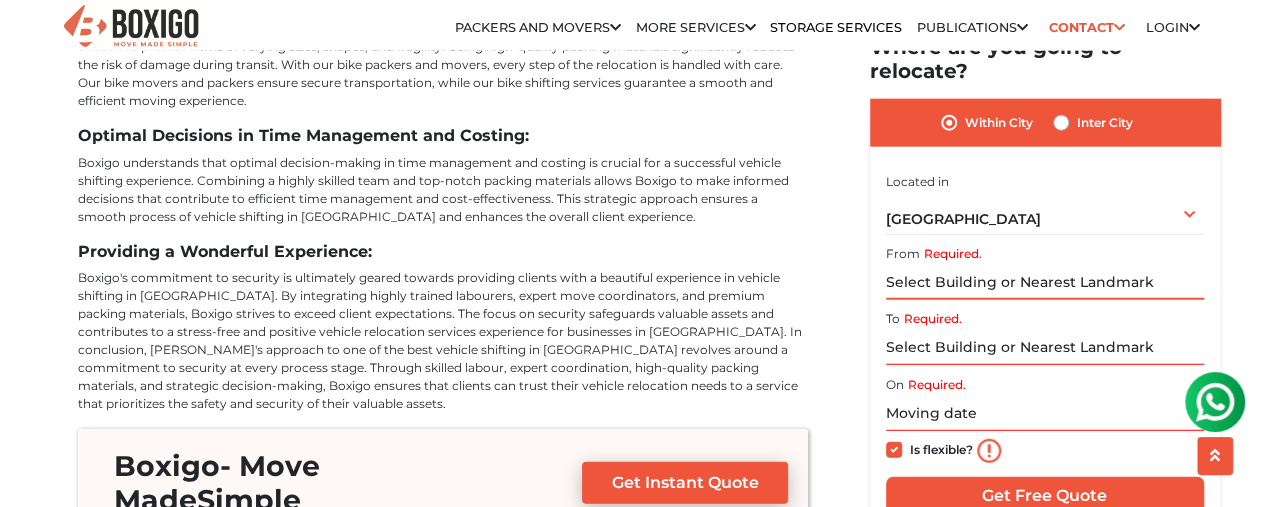 type on "n" 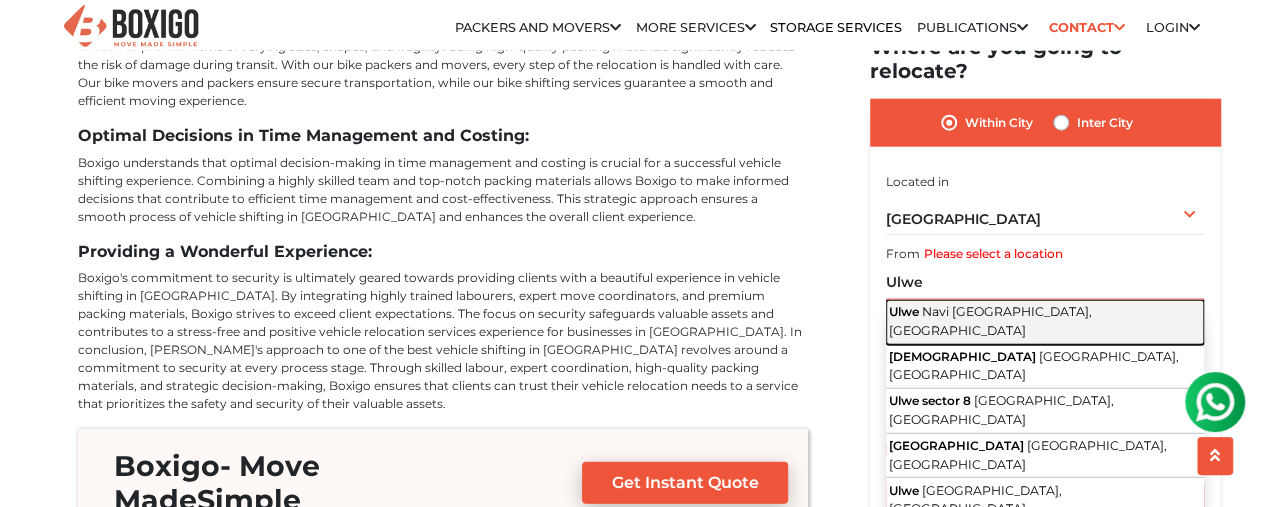 click on "Navi [GEOGRAPHIC_DATA], [GEOGRAPHIC_DATA]" at bounding box center (990, 321) 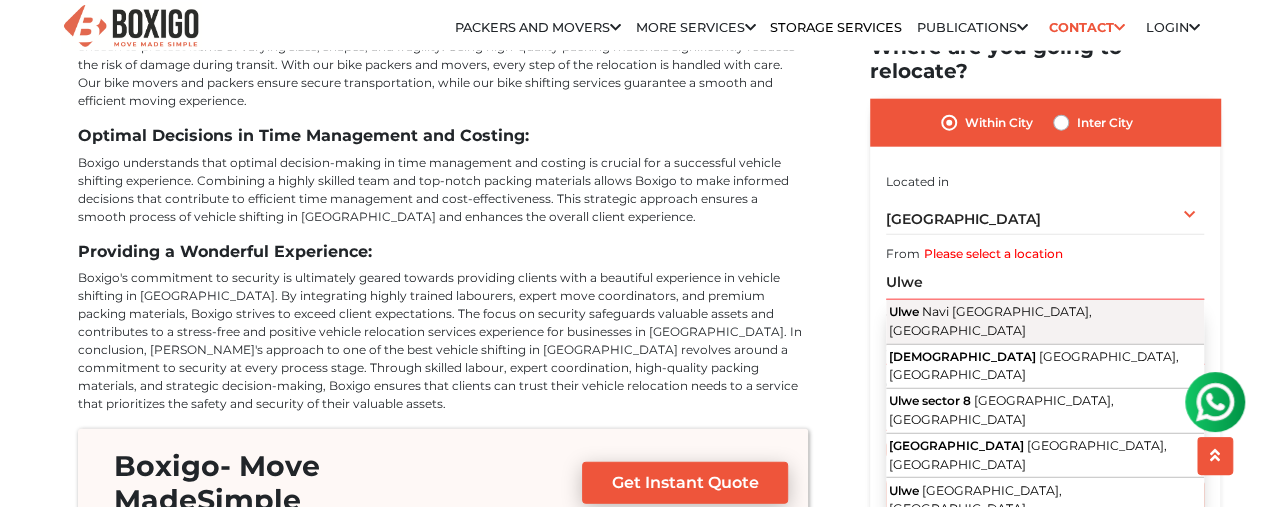 type on "[GEOGRAPHIC_DATA], [GEOGRAPHIC_DATA], [GEOGRAPHIC_DATA]" 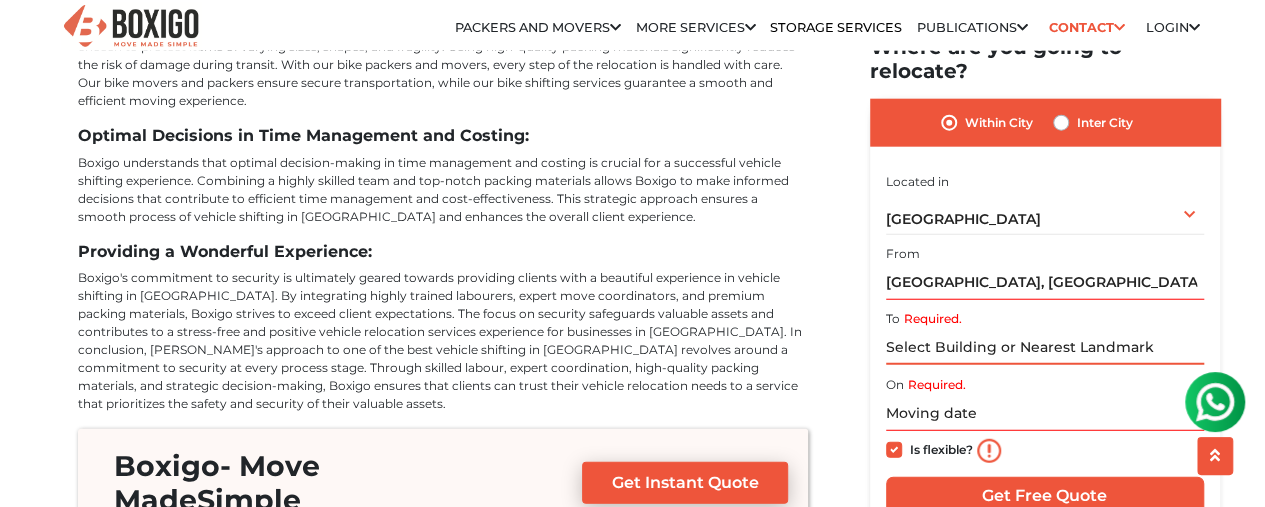 click on "Required." at bounding box center (1045, 347) 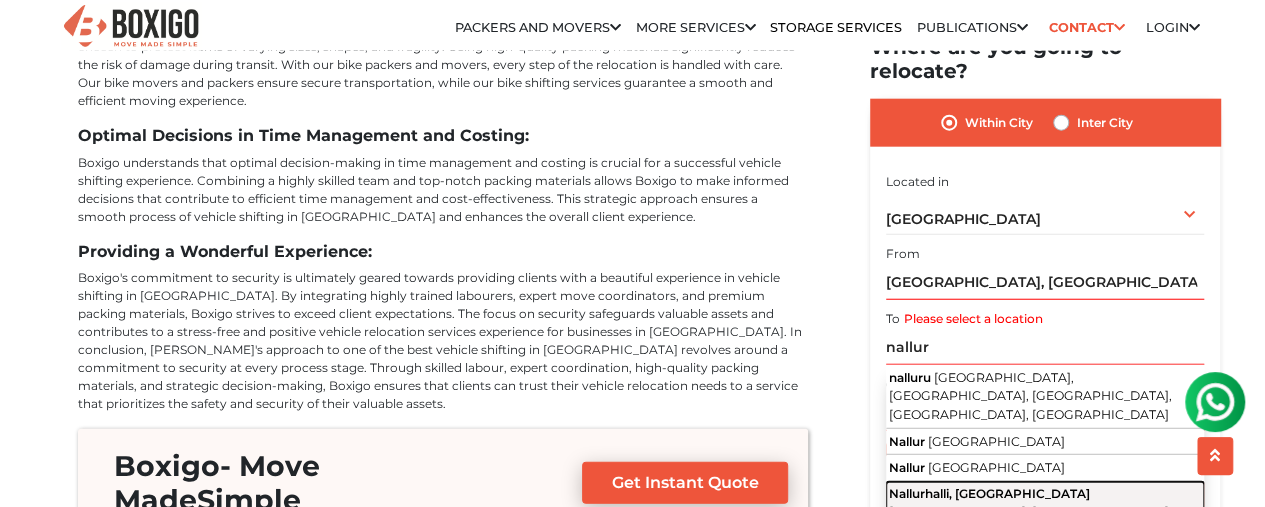 click on "Nallurhalli, [GEOGRAPHIC_DATA]" at bounding box center [989, 493] 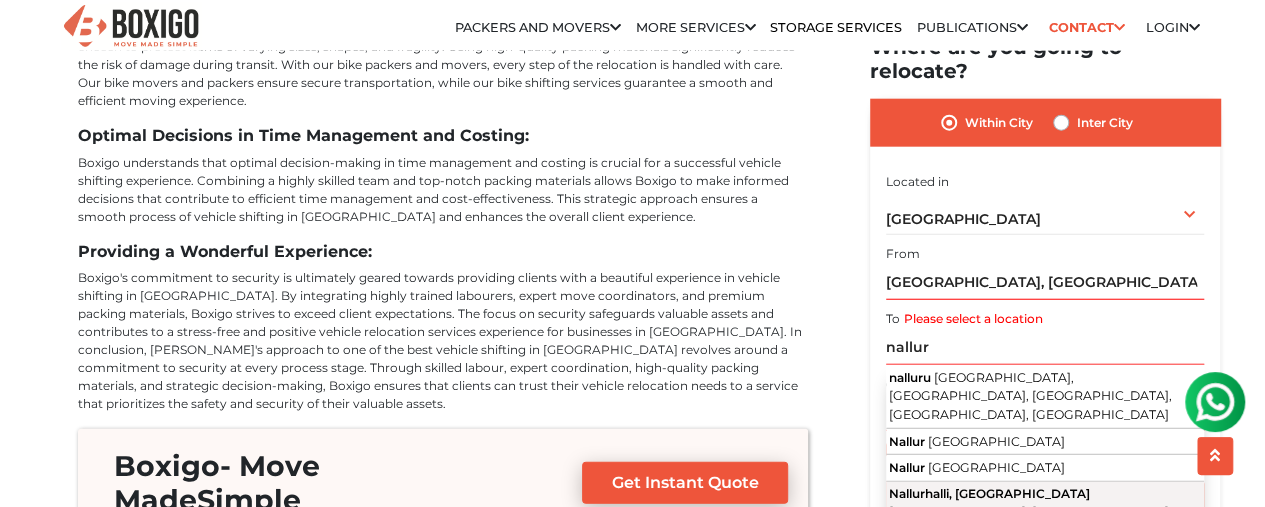 type on "Nallurhalli, [GEOGRAPHIC_DATA], [GEOGRAPHIC_DATA], [GEOGRAPHIC_DATA]" 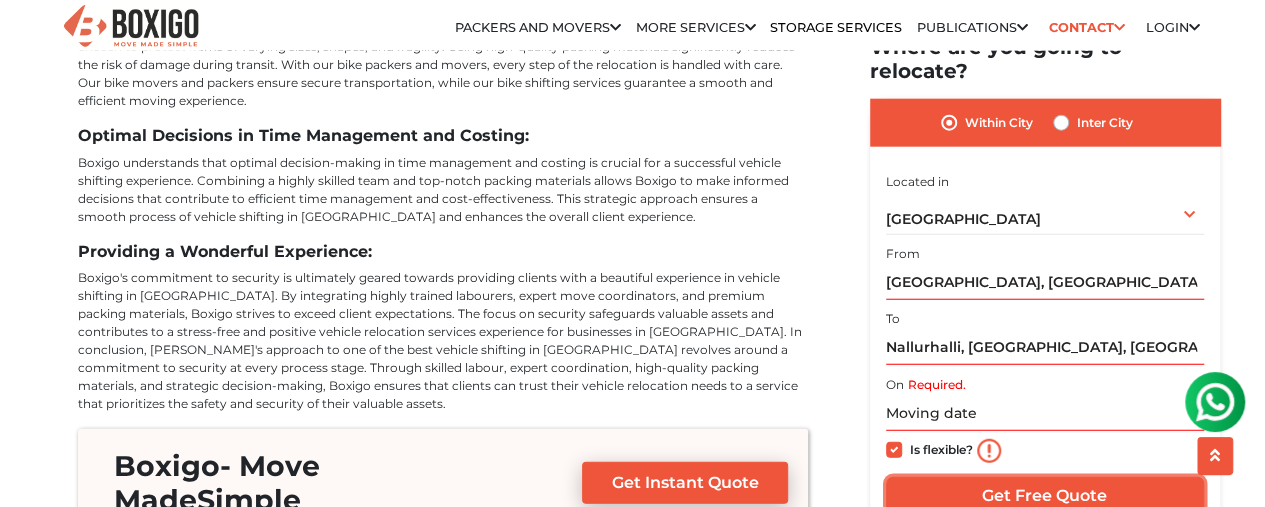 click on "Get Free Quote" at bounding box center (1045, 496) 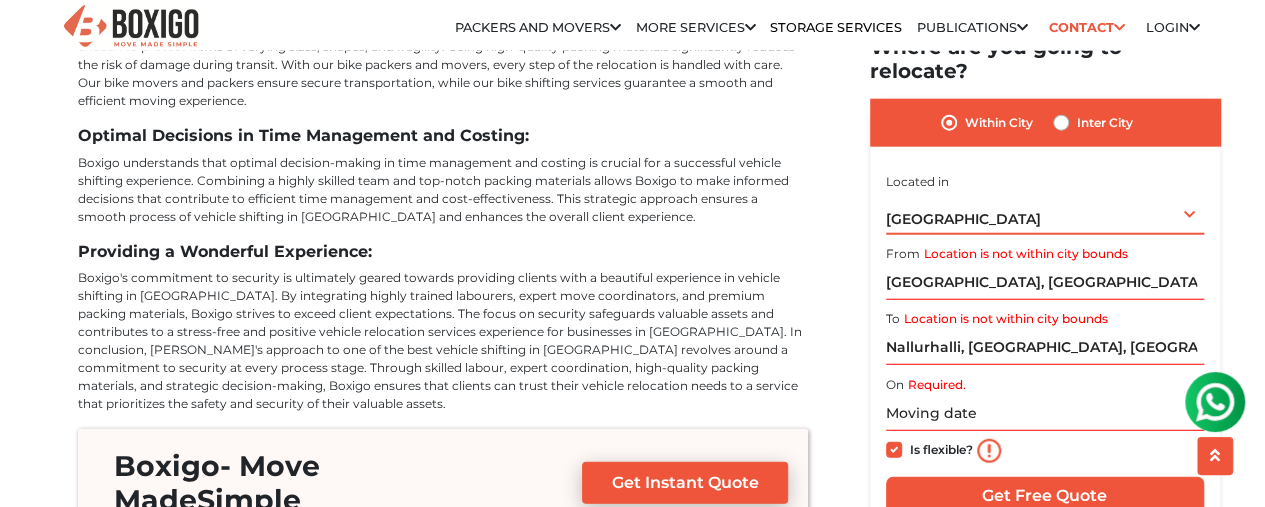 click on "[GEOGRAPHIC_DATA]  Select City  [GEOGRAPHIC_DATA] [GEOGRAPHIC_DATA] [GEOGRAPHIC_DATA] [GEOGRAPHIC_DATA] [GEOGRAPHIC_DATA] [GEOGRAPHIC_DATA] [GEOGRAPHIC_DATA] [GEOGRAPHIC_DATA] [GEOGRAPHIC_DATA] [GEOGRAPHIC_DATA] [GEOGRAPHIC_DATA] [GEOGRAPHIC_DATA] [GEOGRAPHIC_DATA] [GEOGRAPHIC_DATA] [GEOGRAPHIC_DATA] & [GEOGRAPHIC_DATA] [GEOGRAPHIC_DATA] [GEOGRAPHIC_DATA] [GEOGRAPHIC_DATA] [GEOGRAPHIC_DATA] [GEOGRAPHIC_DATA] [GEOGRAPHIC_DATA] [GEOGRAPHIC_DATA] [GEOGRAPHIC_DATA] [GEOGRAPHIC_DATA] [GEOGRAPHIC_DATA] [GEOGRAPHIC_DATA] [GEOGRAPHIC_DATA] [GEOGRAPHIC_DATA] [GEOGRAPHIC_DATA] [GEOGRAPHIC_DATA] [GEOGRAPHIC_DATA] [GEOGRAPHIC_DATA] [GEOGRAPHIC_DATA] [GEOGRAPHIC_DATA] [GEOGRAPHIC_DATA] [GEOGRAPHIC_DATA]" at bounding box center (1045, 213) 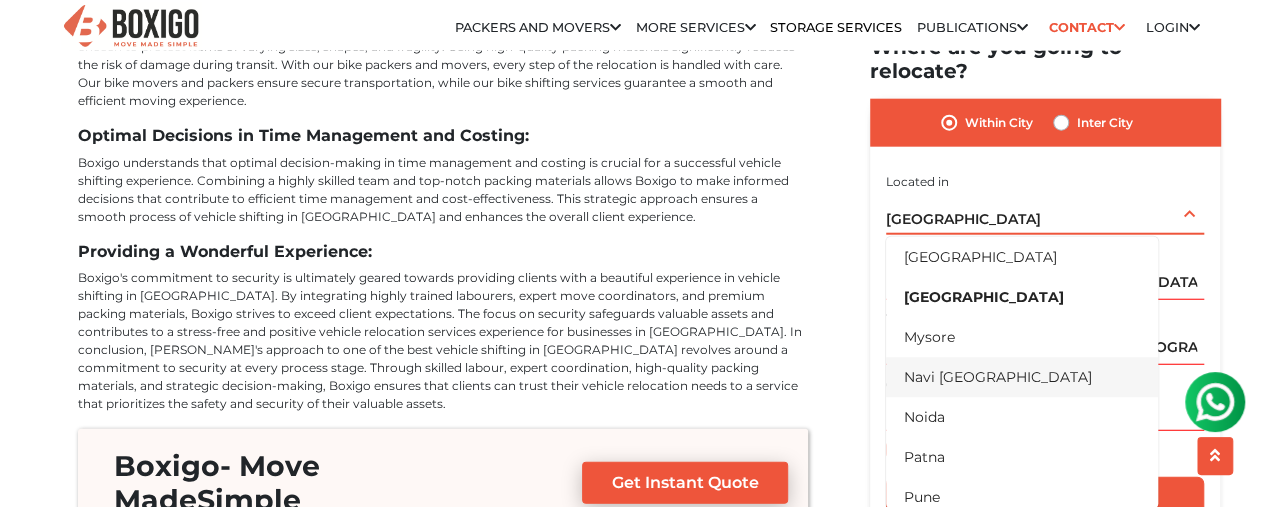 click on "Navi [GEOGRAPHIC_DATA]" at bounding box center [1022, 376] 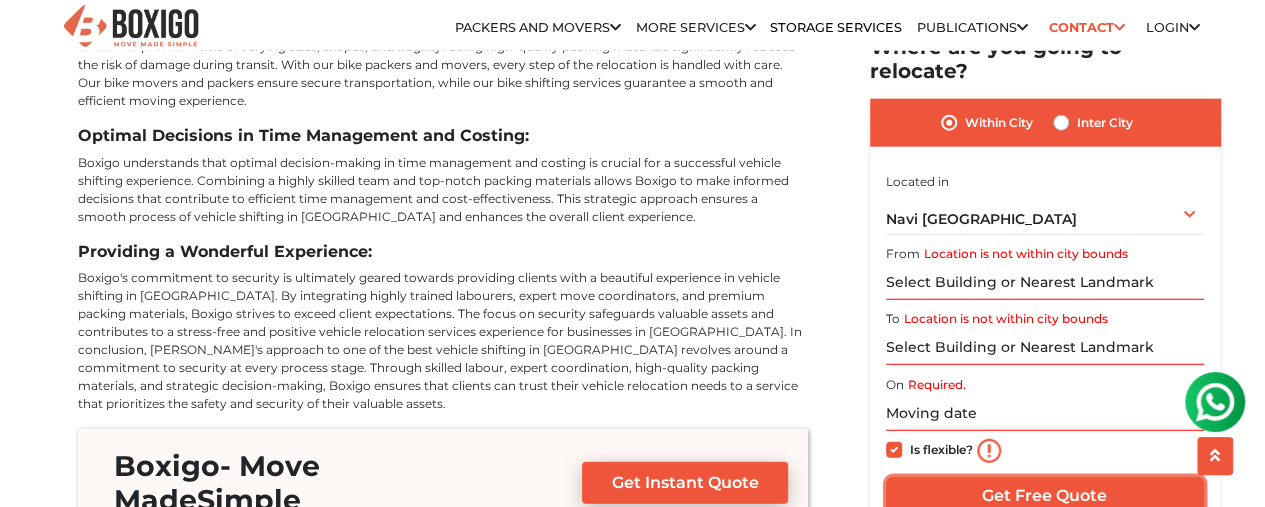 click on "Get Free Quote" at bounding box center (1045, 496) 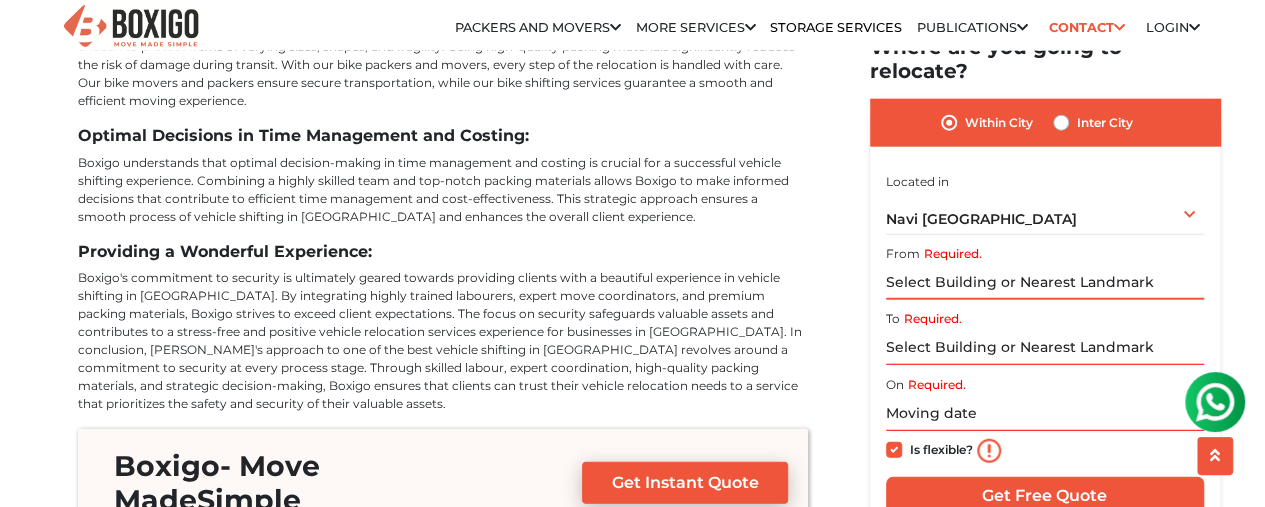 click on "Required." at bounding box center (1045, 282) 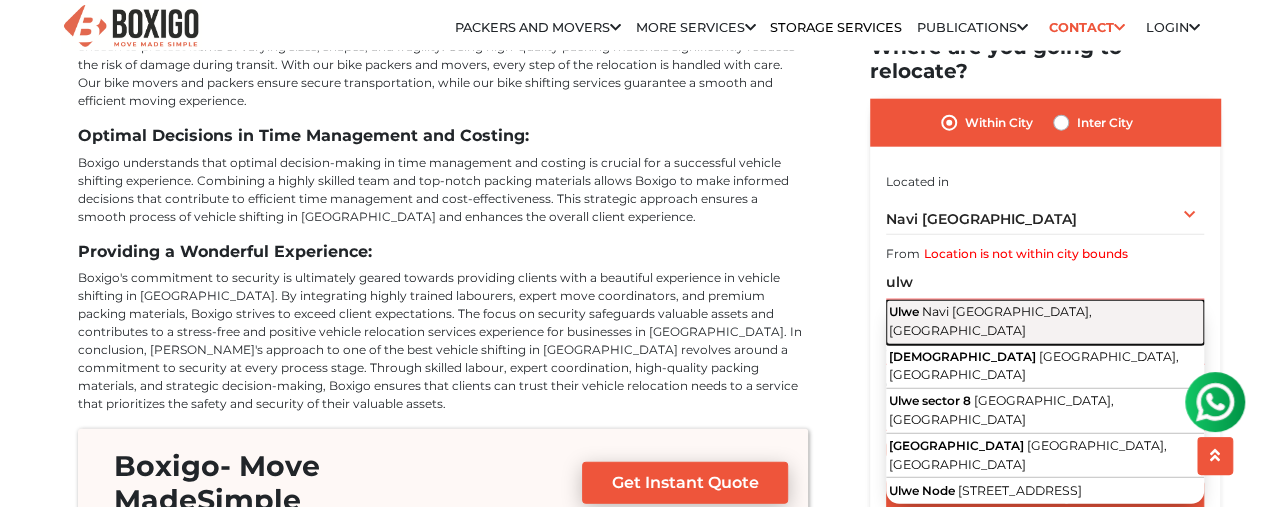 click on "Navi [GEOGRAPHIC_DATA], [GEOGRAPHIC_DATA]" at bounding box center [990, 321] 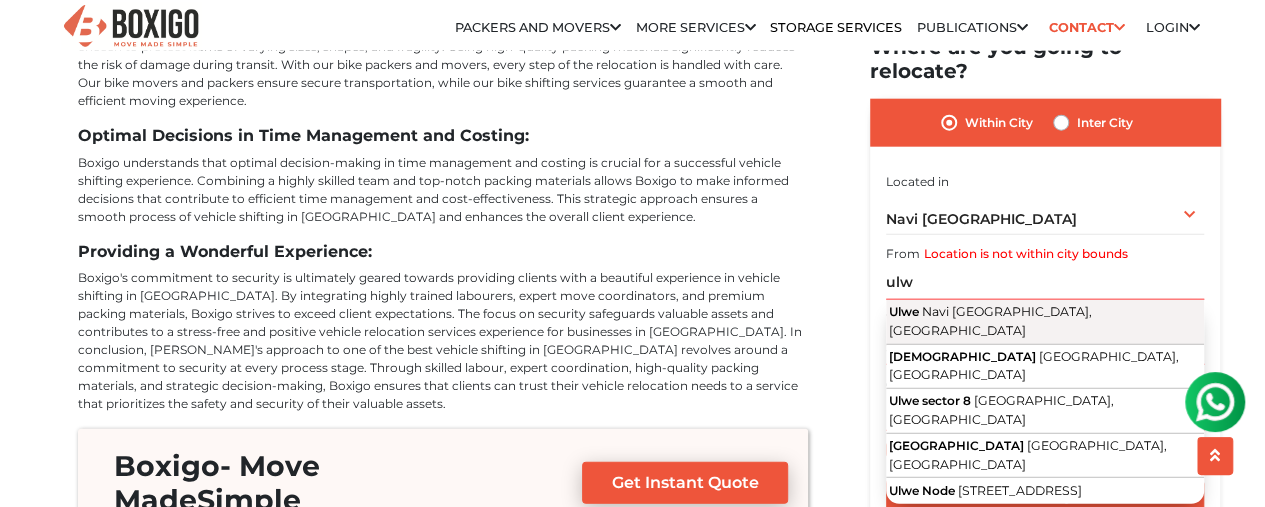 type on "[GEOGRAPHIC_DATA], [GEOGRAPHIC_DATA], [GEOGRAPHIC_DATA]" 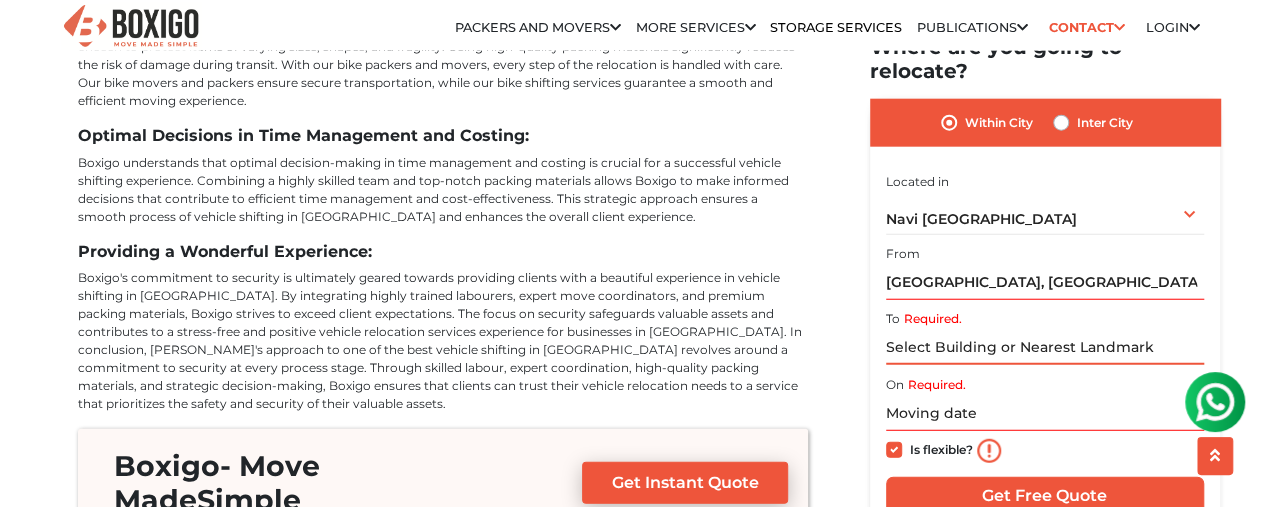 click on "Required." at bounding box center (1045, 347) 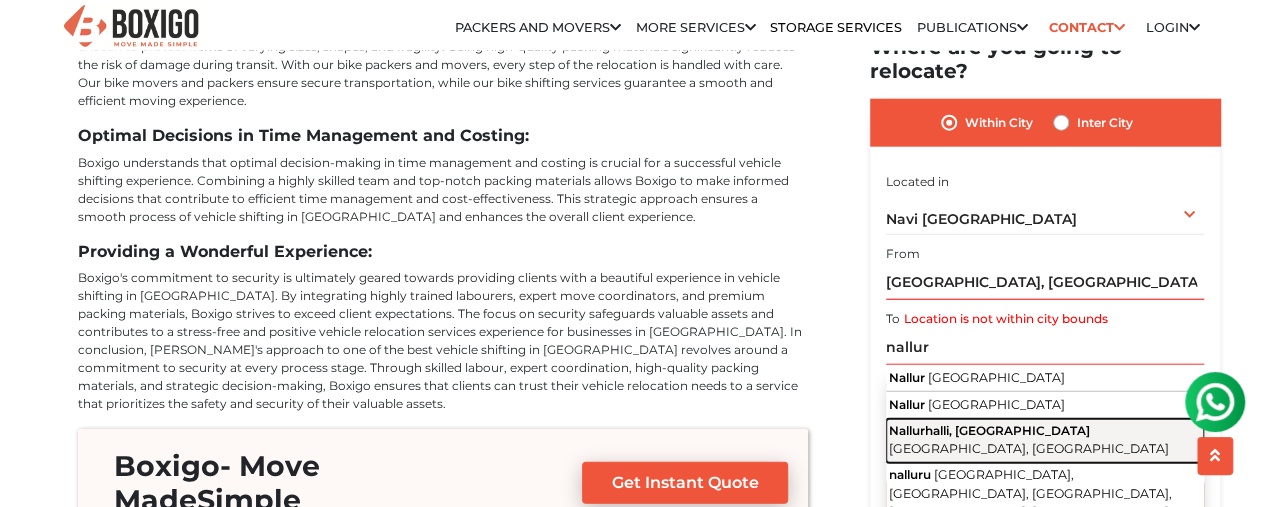 click on "Nallurhalli, [GEOGRAPHIC_DATA]" at bounding box center [989, 430] 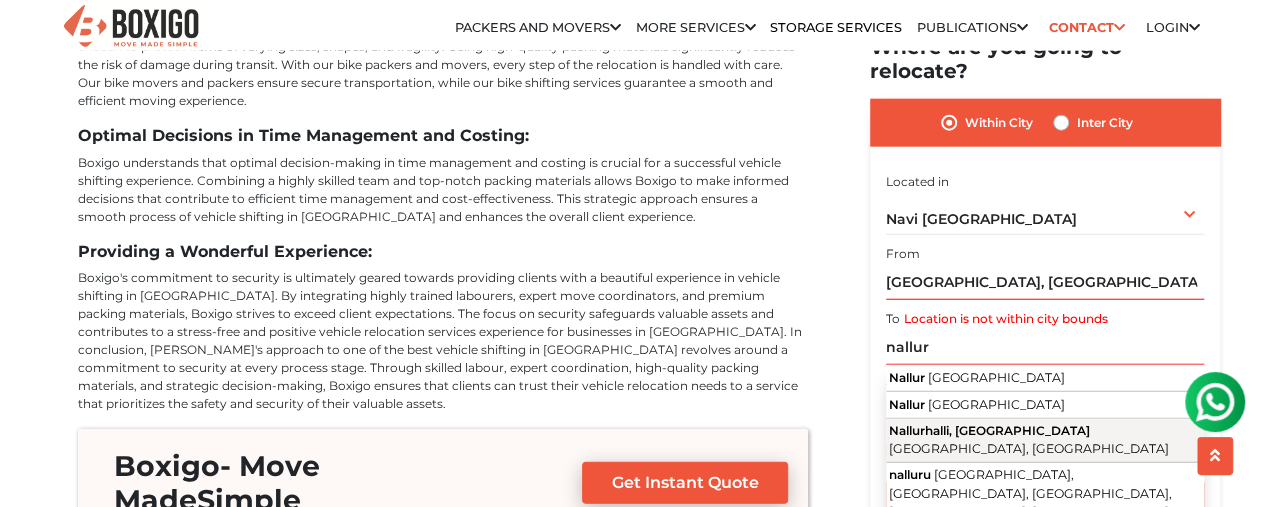 type on "Nallurhalli, [GEOGRAPHIC_DATA], [GEOGRAPHIC_DATA], [GEOGRAPHIC_DATA]" 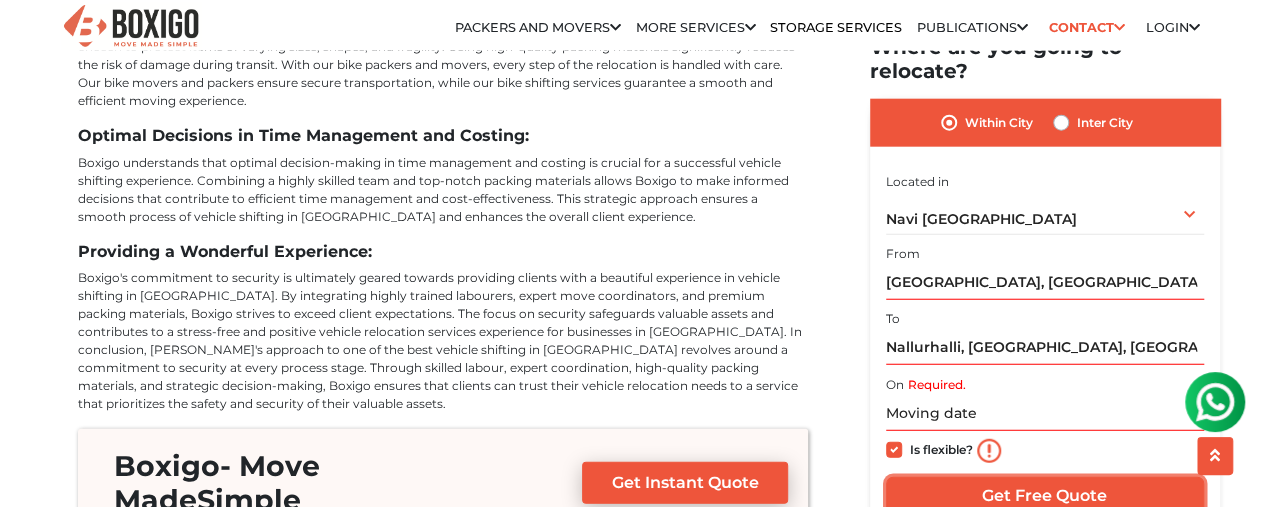 click on "Get Free Quote" at bounding box center [1045, 496] 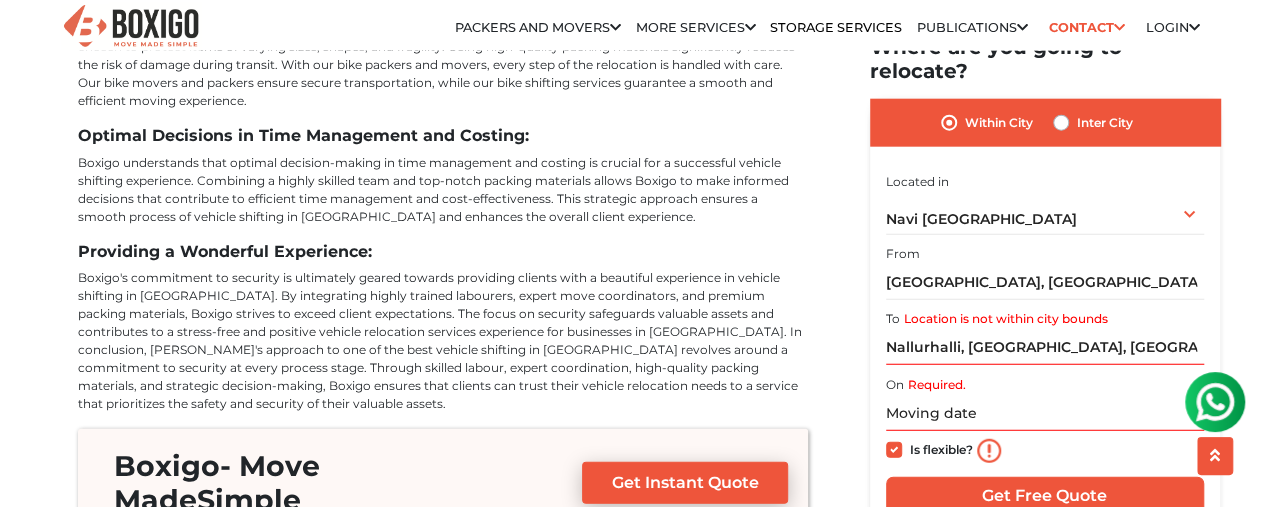 click on "Inter City" at bounding box center (1105, 123) 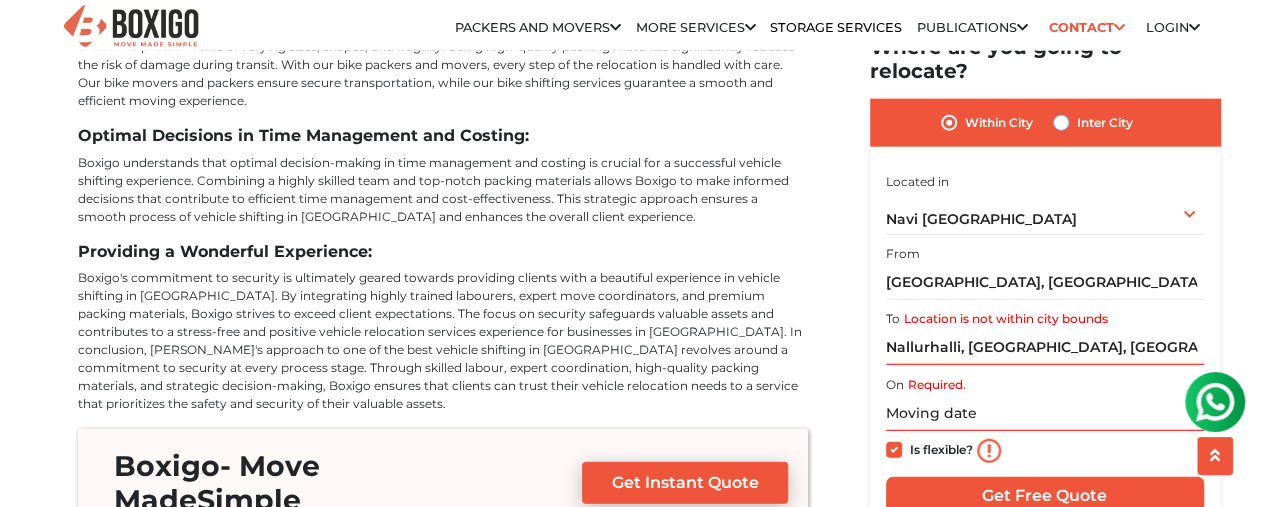 click on "Inter City" at bounding box center (1061, 121) 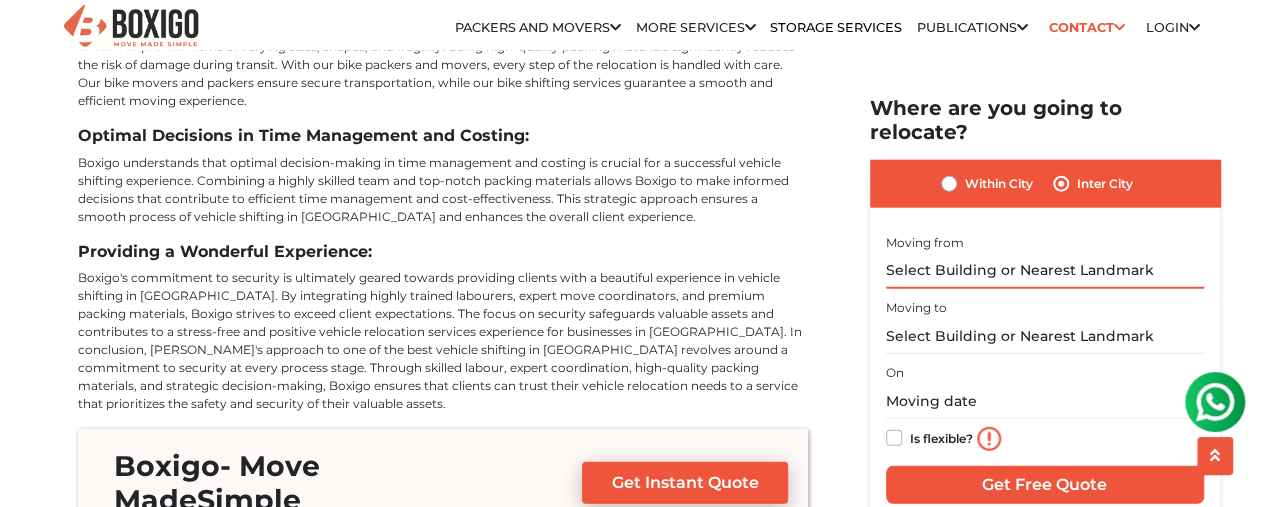 click at bounding box center [1045, 270] 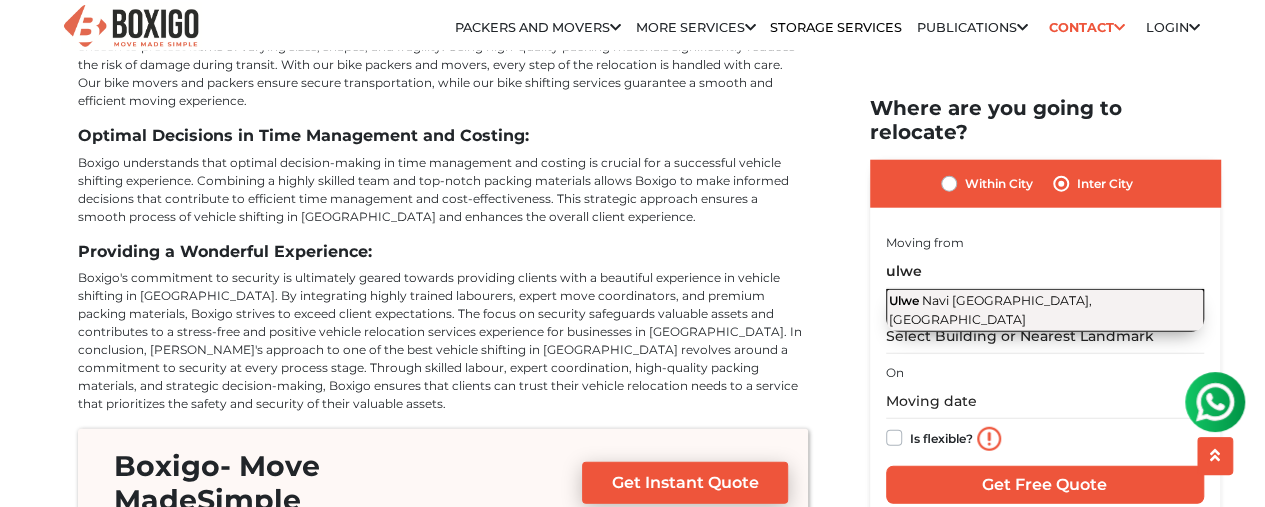 click on "Navi [GEOGRAPHIC_DATA], [GEOGRAPHIC_DATA]" at bounding box center (990, 310) 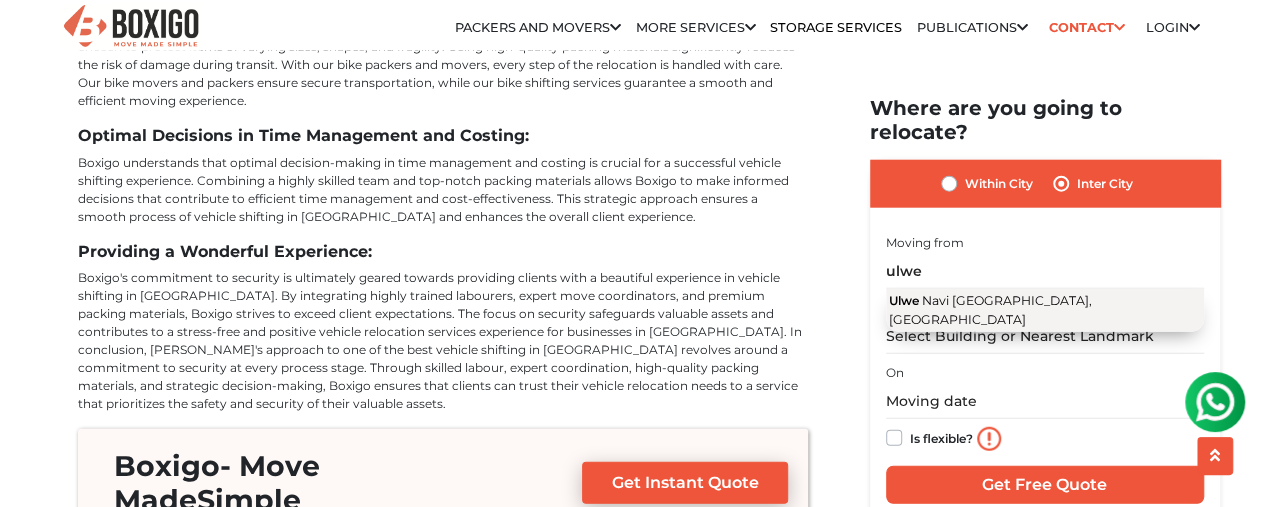 type on "[GEOGRAPHIC_DATA], [GEOGRAPHIC_DATA], [GEOGRAPHIC_DATA]" 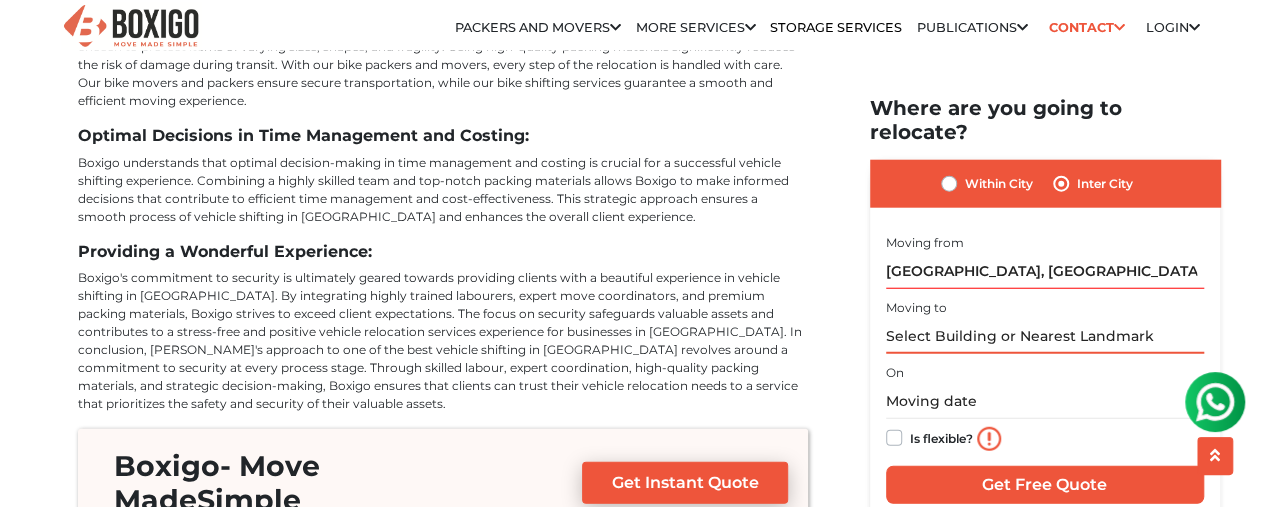 click at bounding box center (1045, 336) 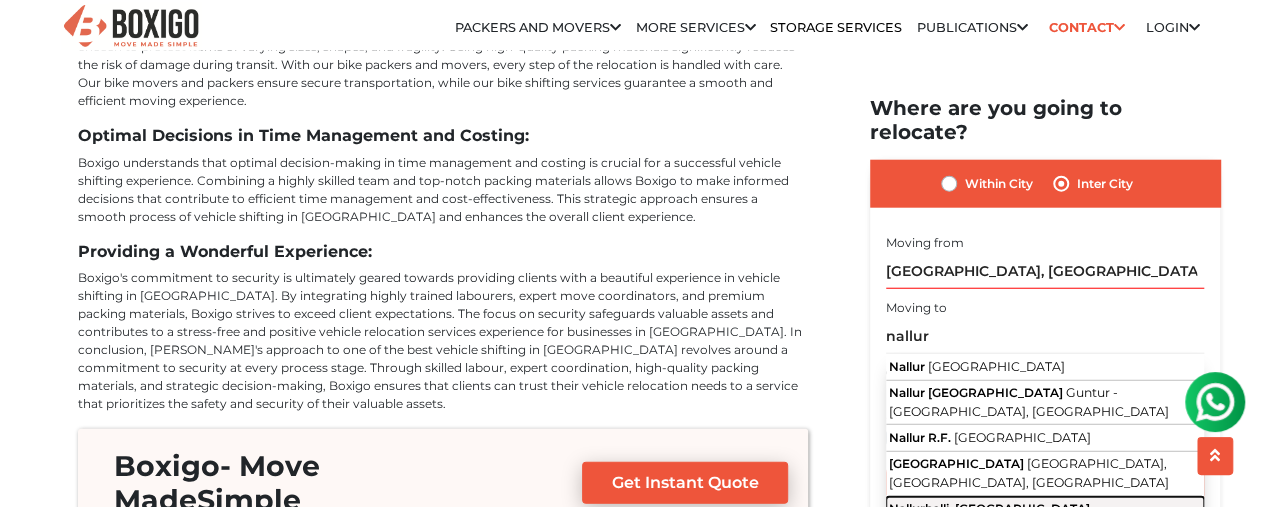 click on "Nallurhalli, [GEOGRAPHIC_DATA]" at bounding box center [989, 508] 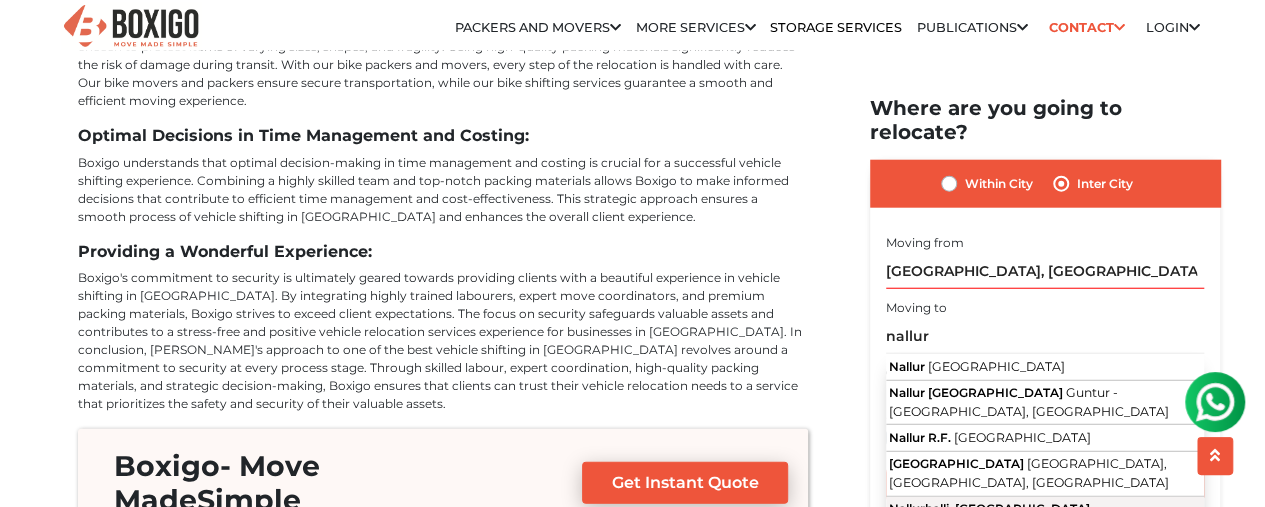 type on "Nallurhalli, [GEOGRAPHIC_DATA], [GEOGRAPHIC_DATA], [GEOGRAPHIC_DATA]" 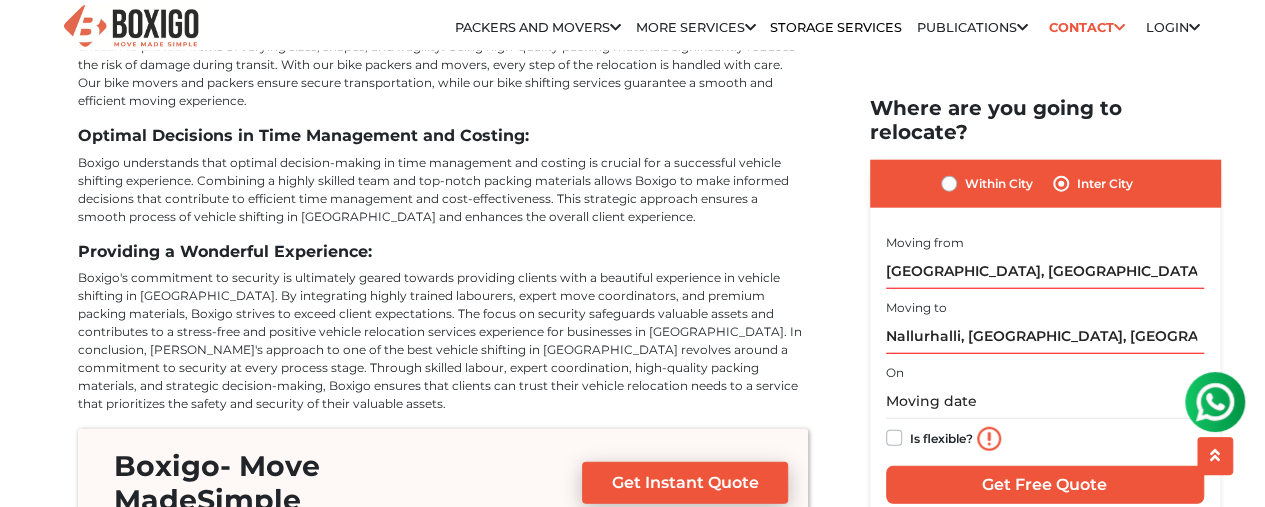 click on "Is flexible?" at bounding box center (941, 436) 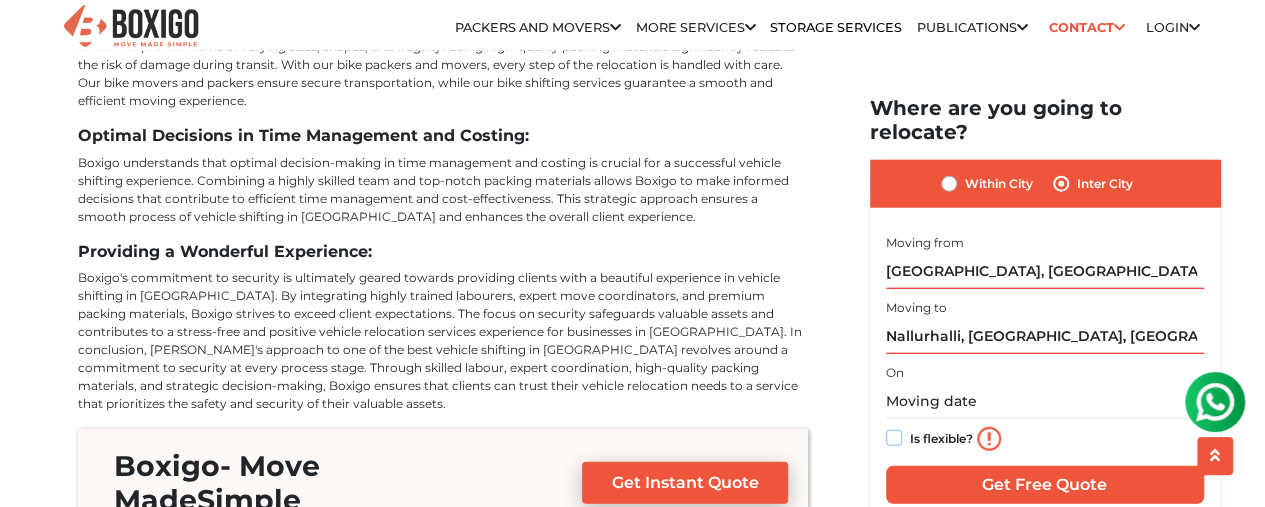 click on "Is flexible?" at bounding box center [894, 436] 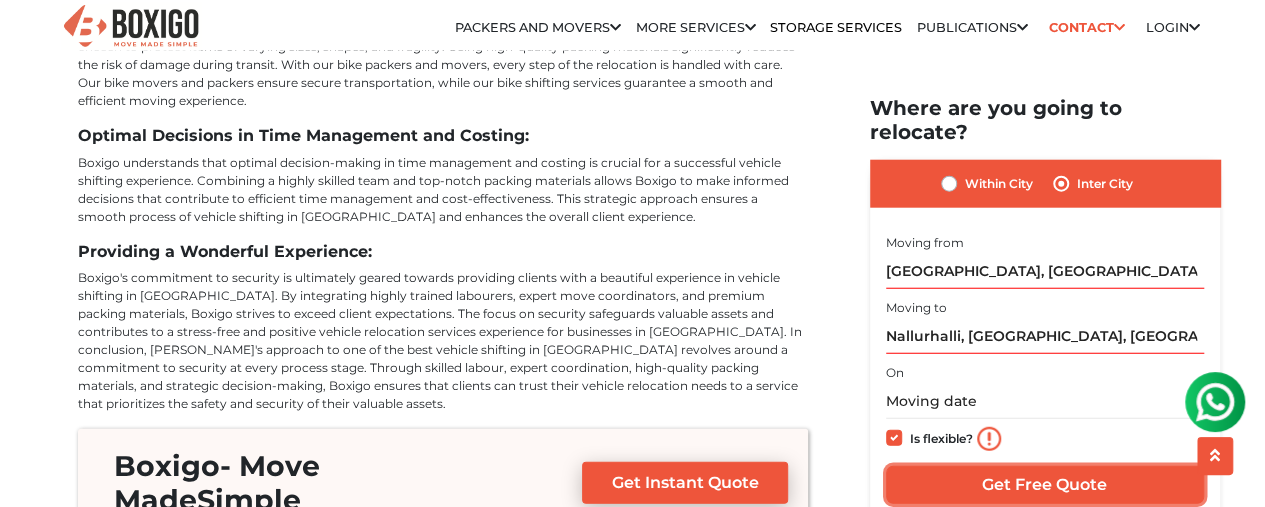 click on "Get Free Quote" at bounding box center (1045, 484) 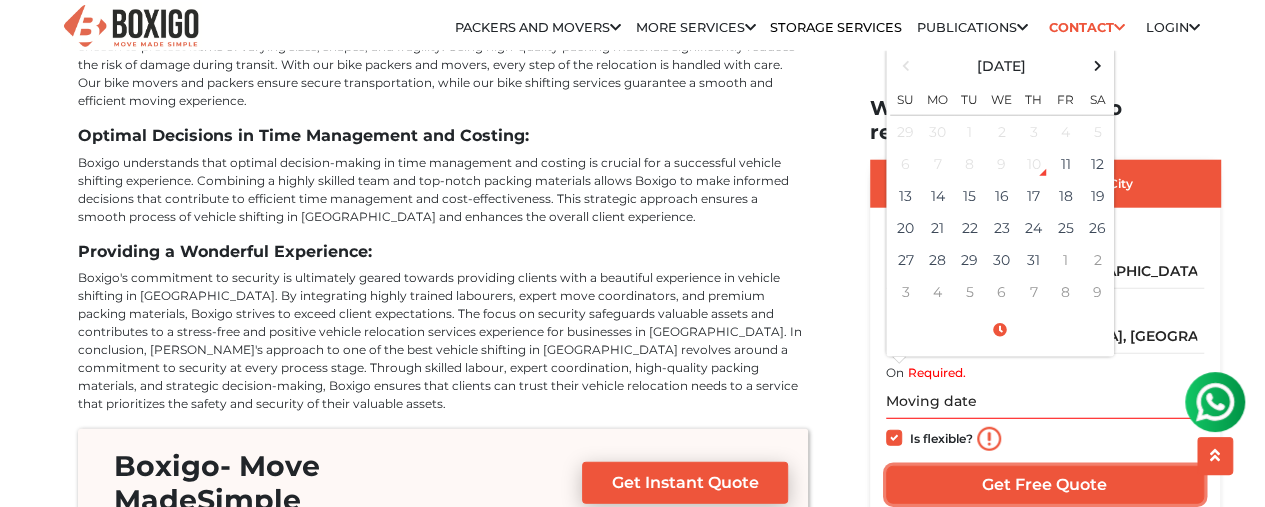 click on "Get Free Quote" at bounding box center [1045, 484] 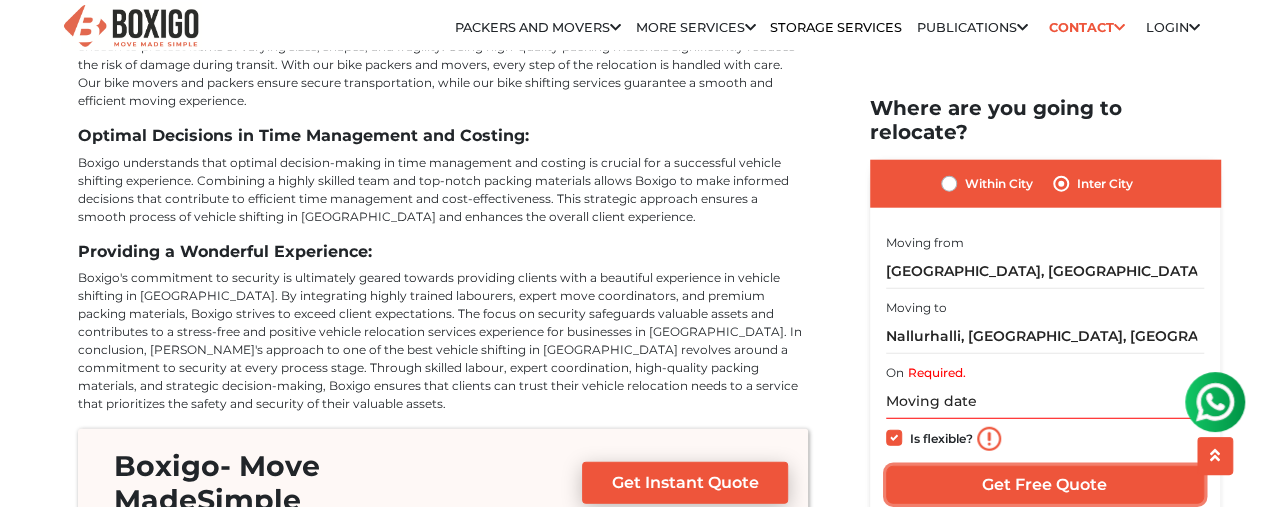 click on "Get Free Quote" at bounding box center (1045, 484) 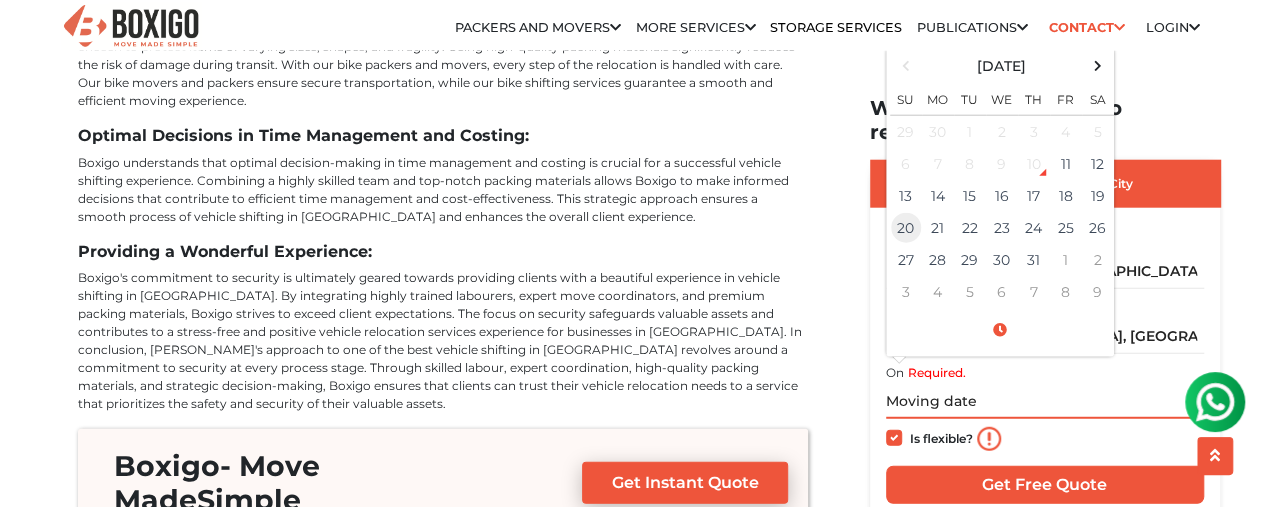 click on "20" at bounding box center [906, 228] 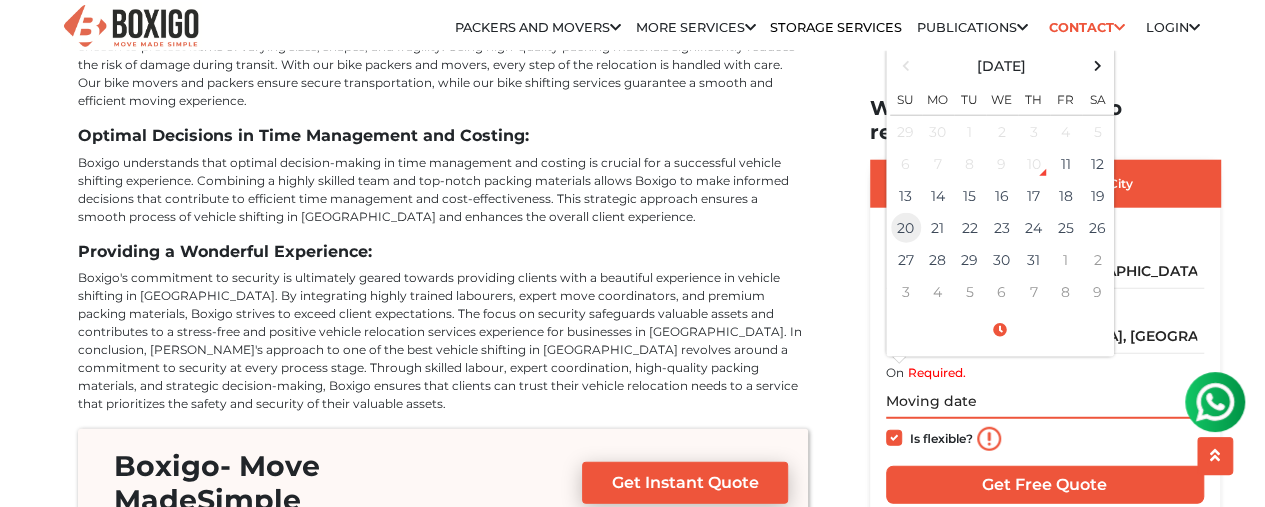 type on "[DATE] 12:00 AM" 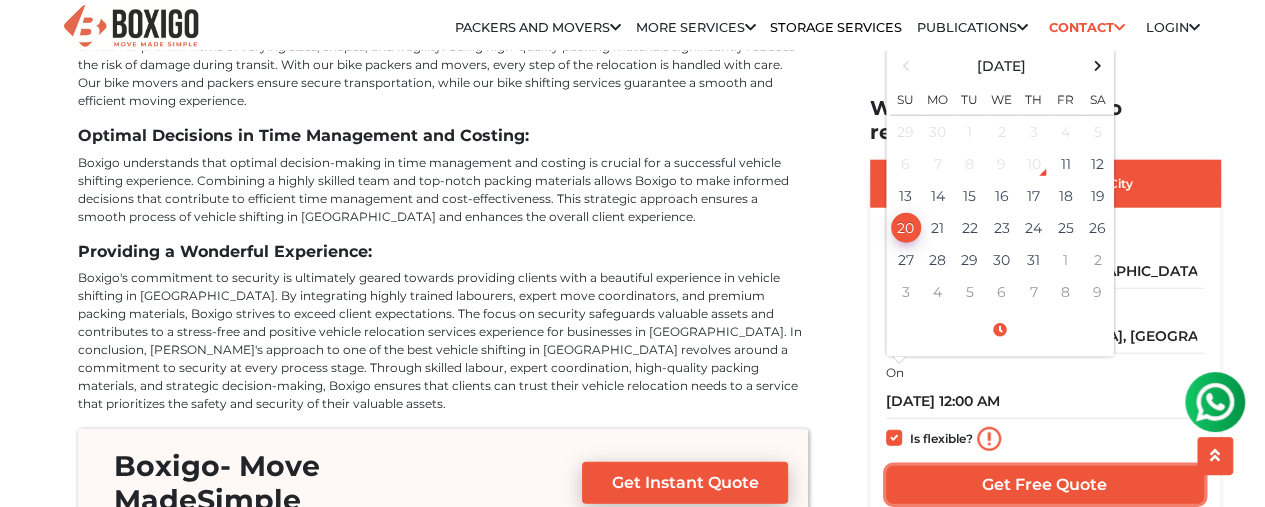 click on "Get Free Quote" at bounding box center (1045, 484) 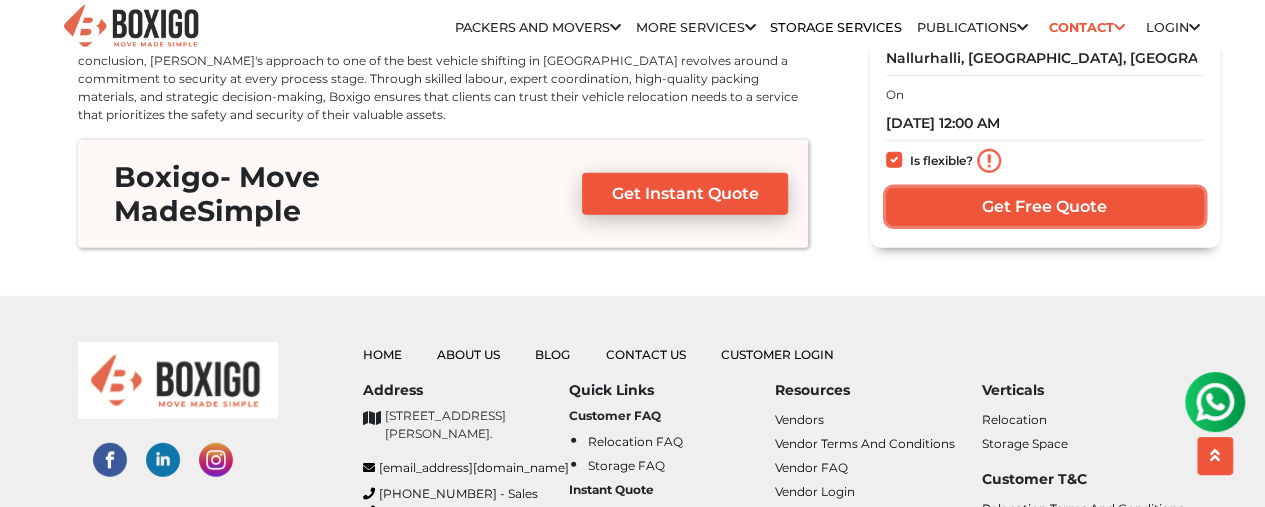 scroll, scrollTop: 6567, scrollLeft: 0, axis: vertical 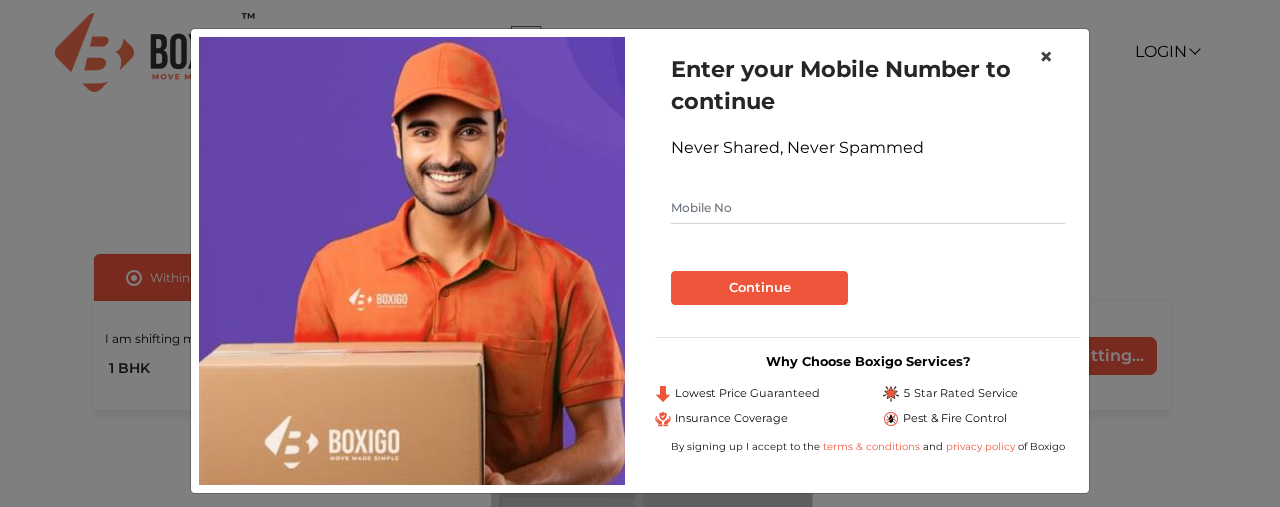 click on "×" at bounding box center [1046, 56] 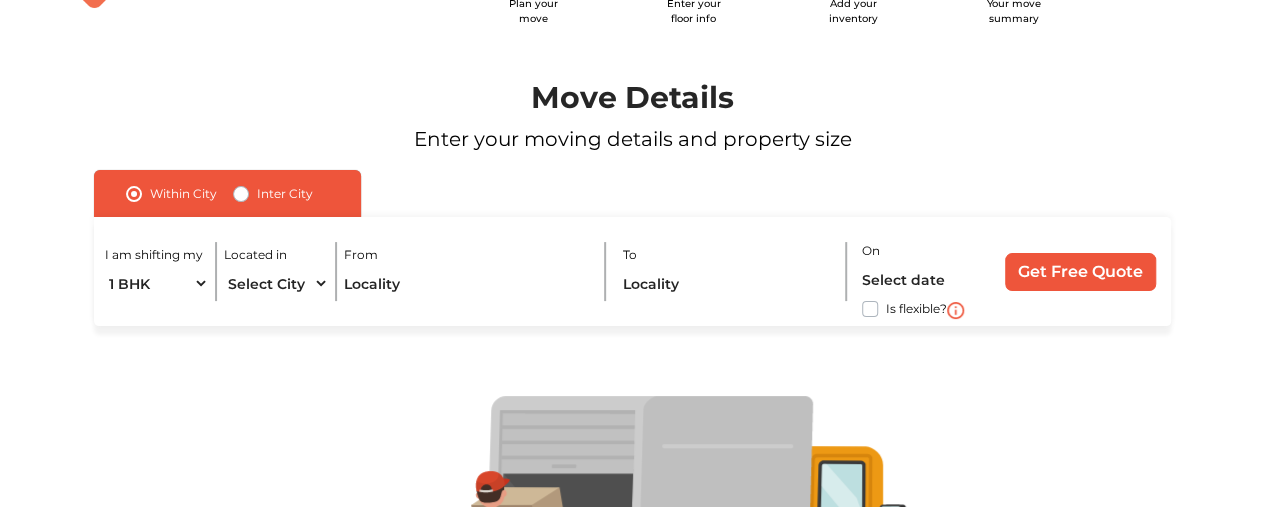 scroll, scrollTop: 200, scrollLeft: 0, axis: vertical 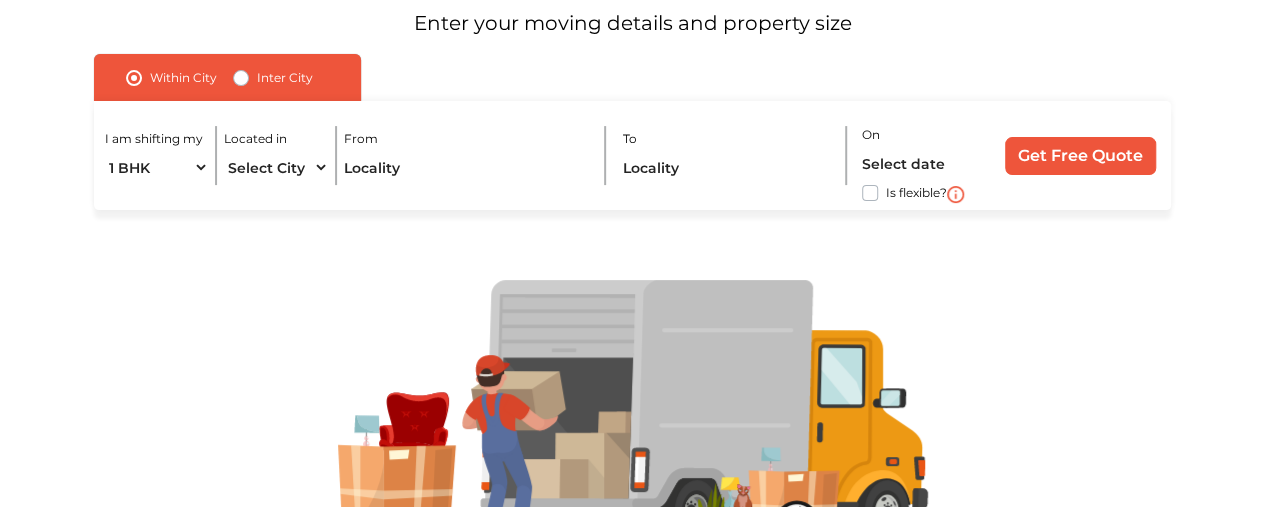 click on "Inter City" at bounding box center [273, 78] 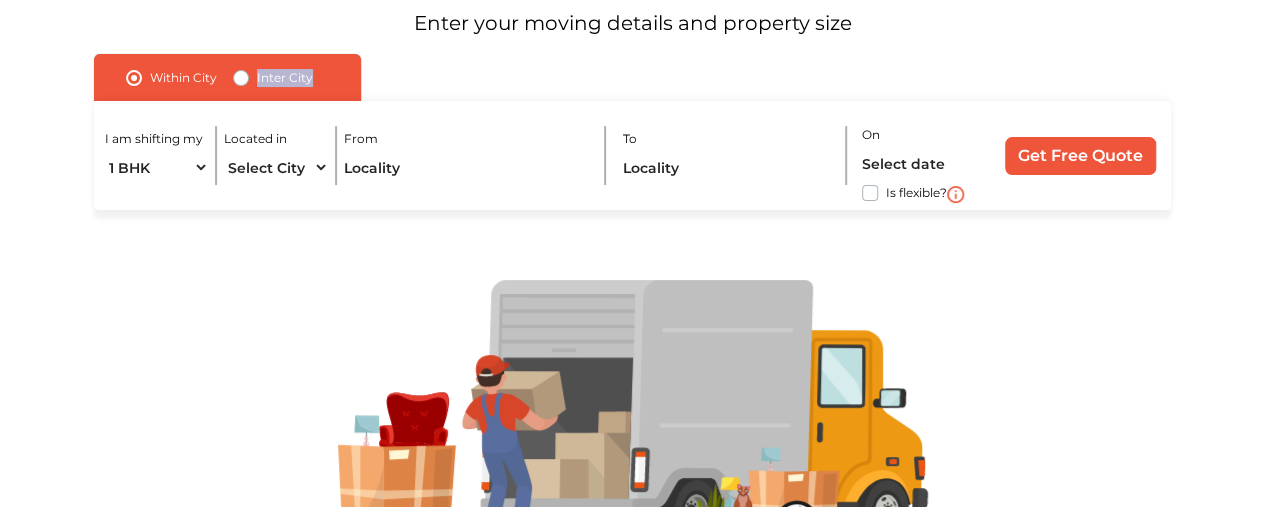 click on "Within City Inter City" at bounding box center [227, 77] 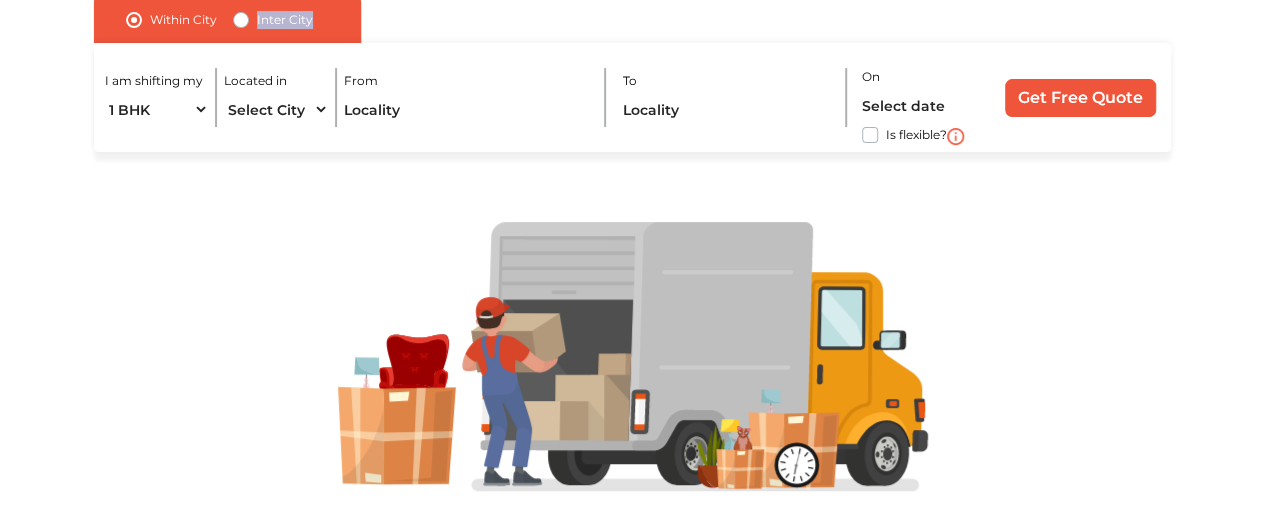 scroll, scrollTop: 212, scrollLeft: 0, axis: vertical 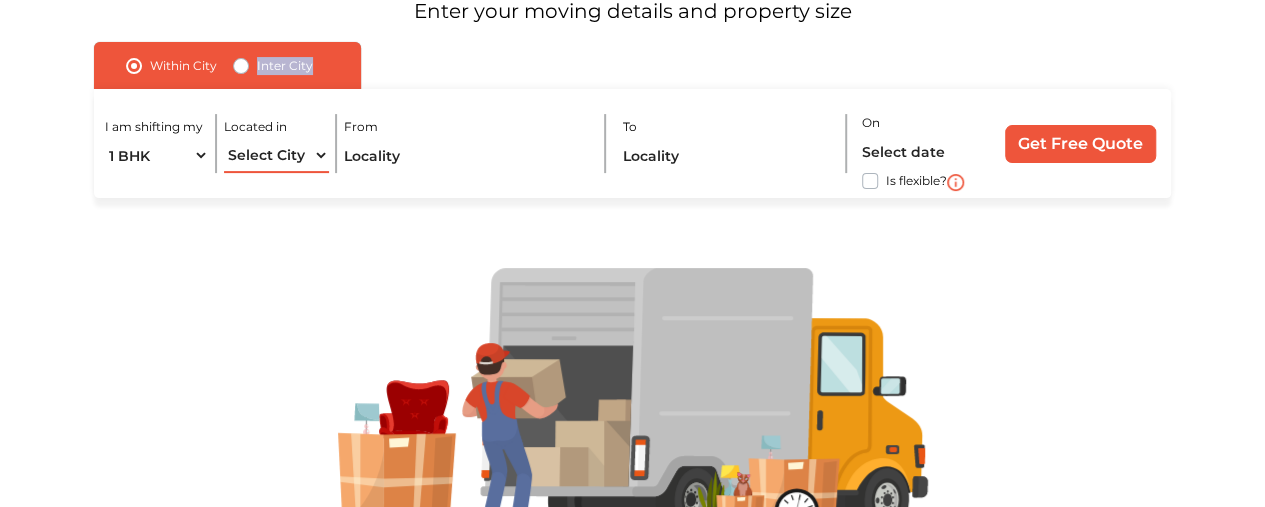 click on "Select City Bangalore Bengaluru Bhopal Bhubaneswar Chennai Coimbatore Cuttack Delhi Gulbarga Gurugram Guwahati Hyderabad Indore Jaipur Kalyan & Dombivali Kochi Kolkata Lucknow Madurai Mangalore Mumbai Mysore Navi Mumbai Noida Patna Pune Raipur Secunderabad Siliguri Srirangam Thane Thiruvananthapuram Vijayawada Visakhapatnam Warangal" at bounding box center [276, 155] 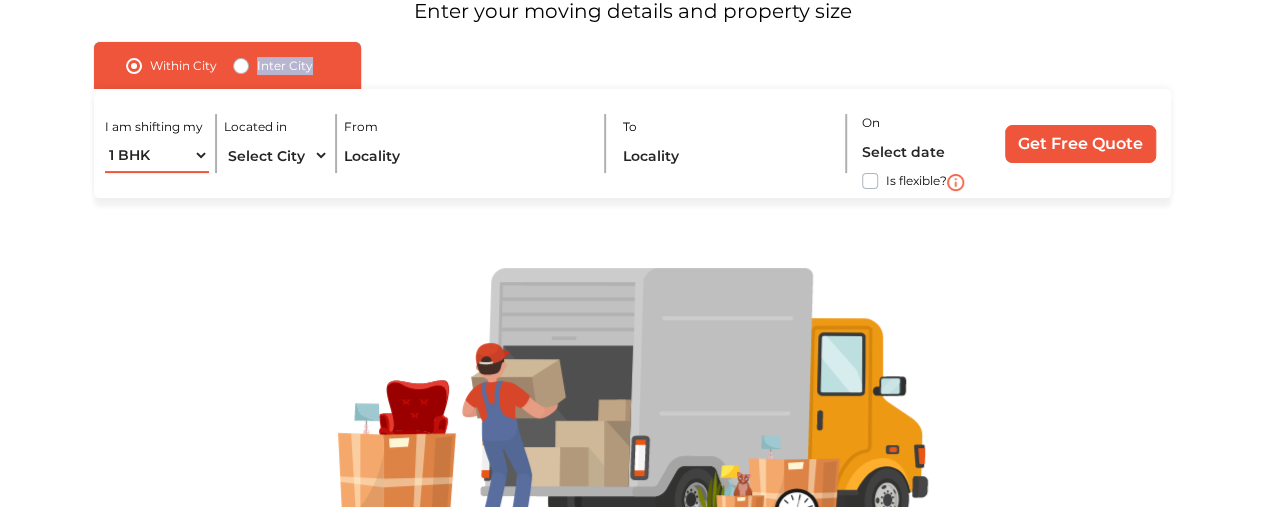 click on "1 BHK 2 BHK 3 BHK 3 + BHK FEW ITEMS" at bounding box center [157, 155] 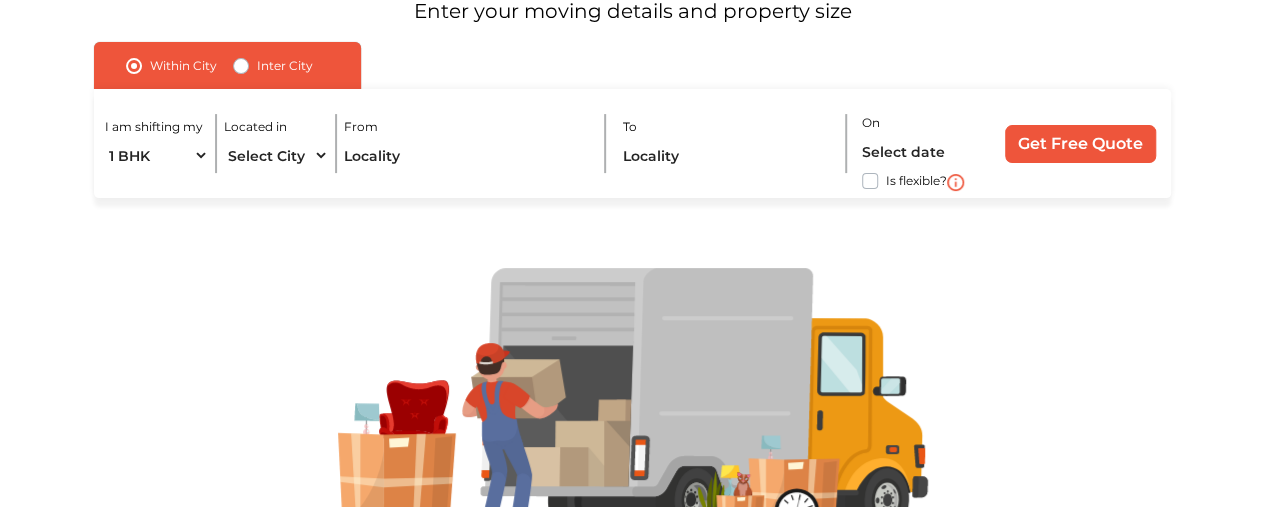 click at bounding box center [633, 403] 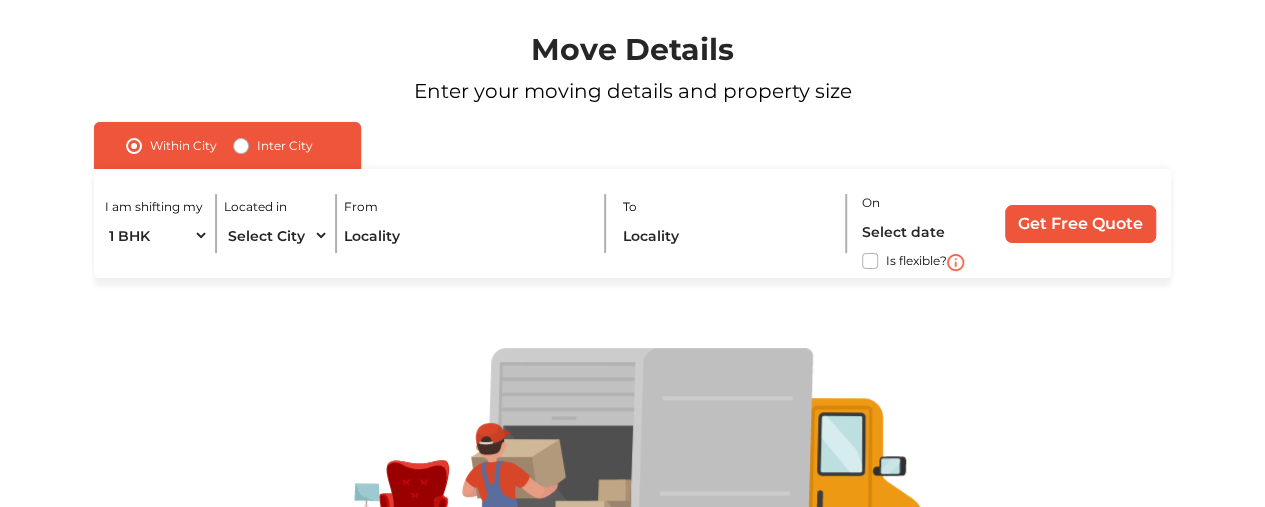 scroll, scrollTop: 0, scrollLeft: 0, axis: both 